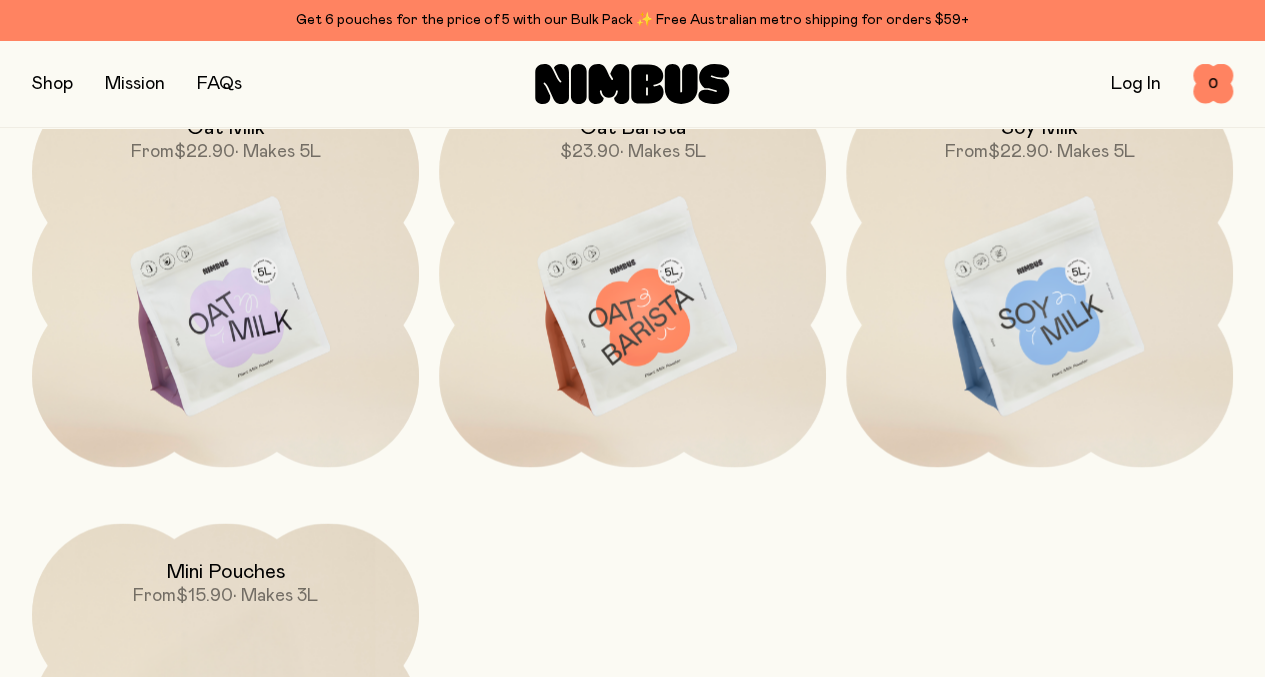 scroll, scrollTop: 1656, scrollLeft: 0, axis: vertical 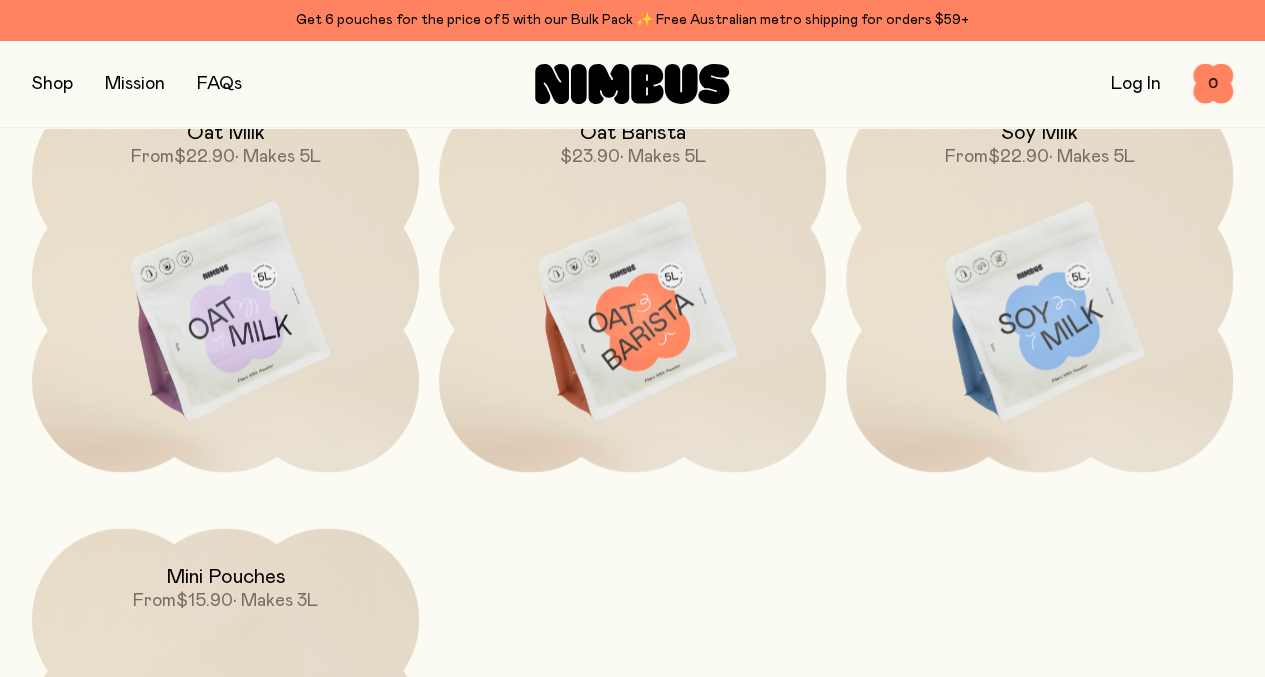 click at bounding box center [1039, 312] 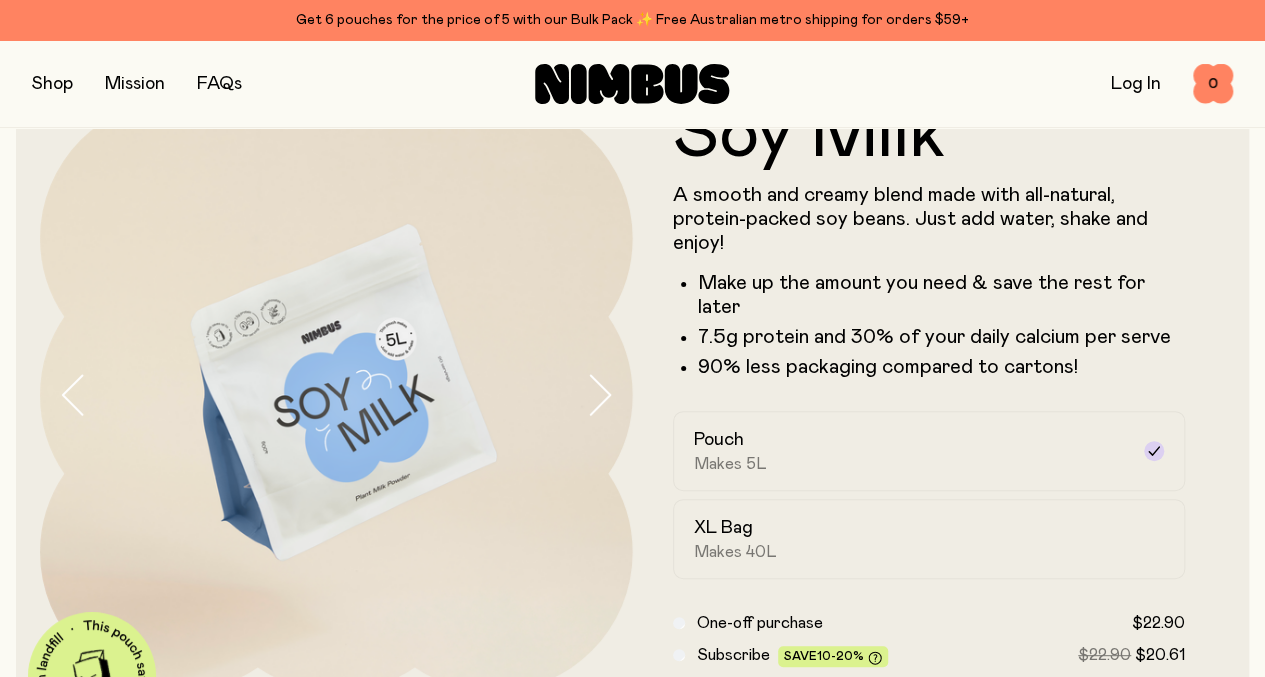 scroll, scrollTop: 0, scrollLeft: 0, axis: both 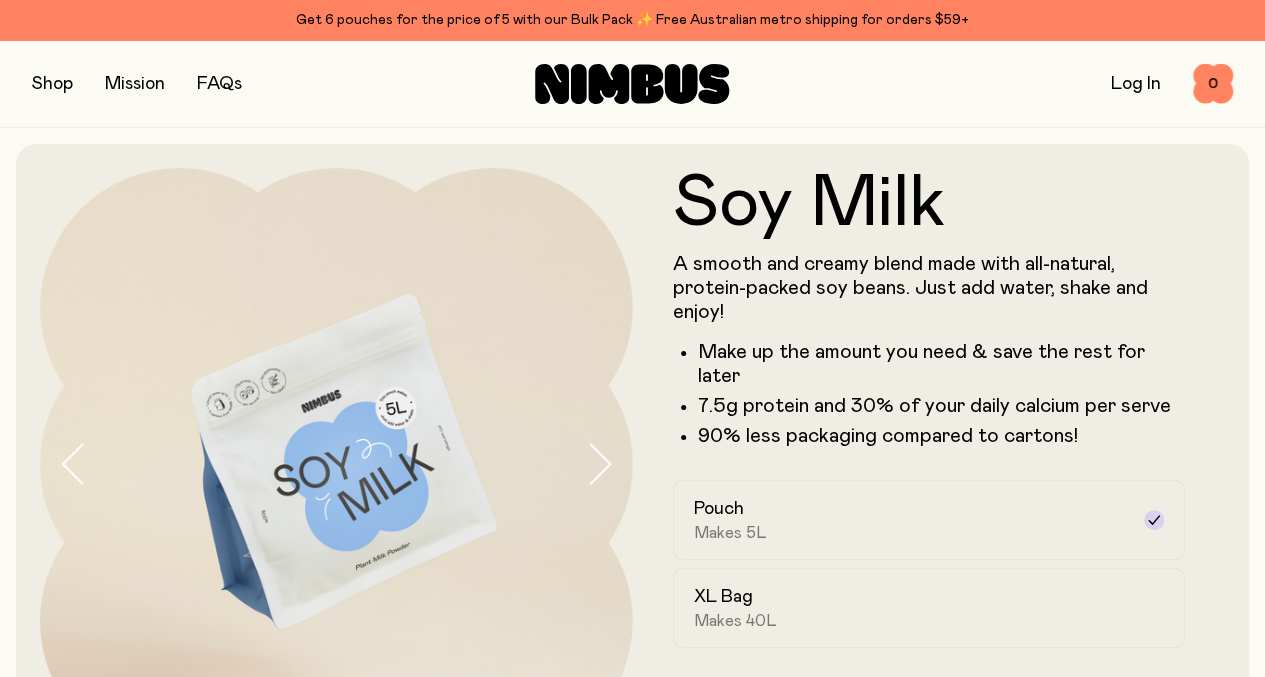 click on "FAQs" at bounding box center [219, 84] 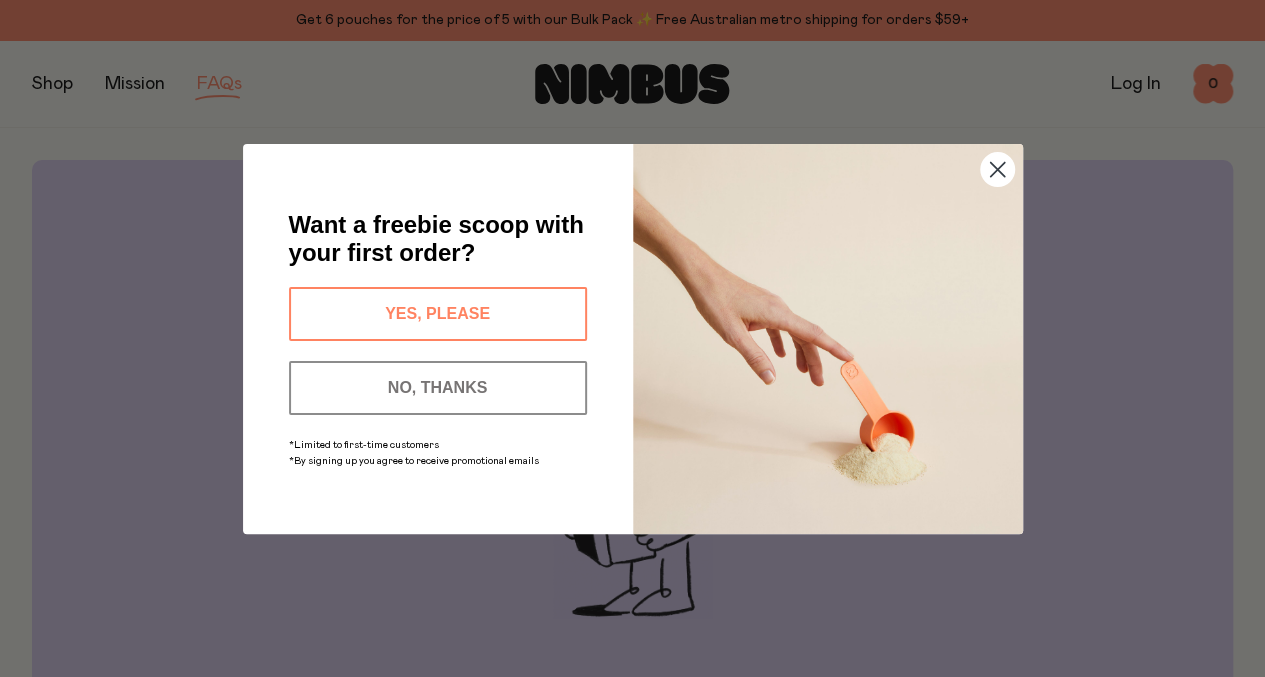 click 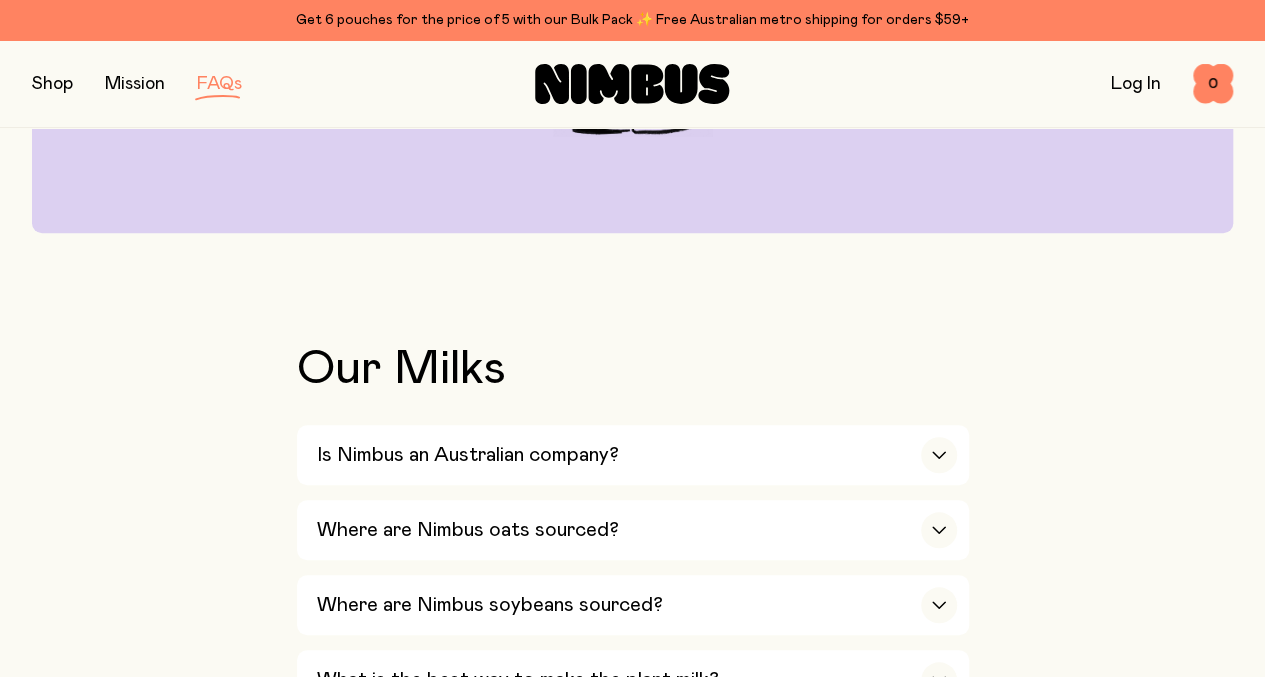 scroll, scrollTop: 486, scrollLeft: 0, axis: vertical 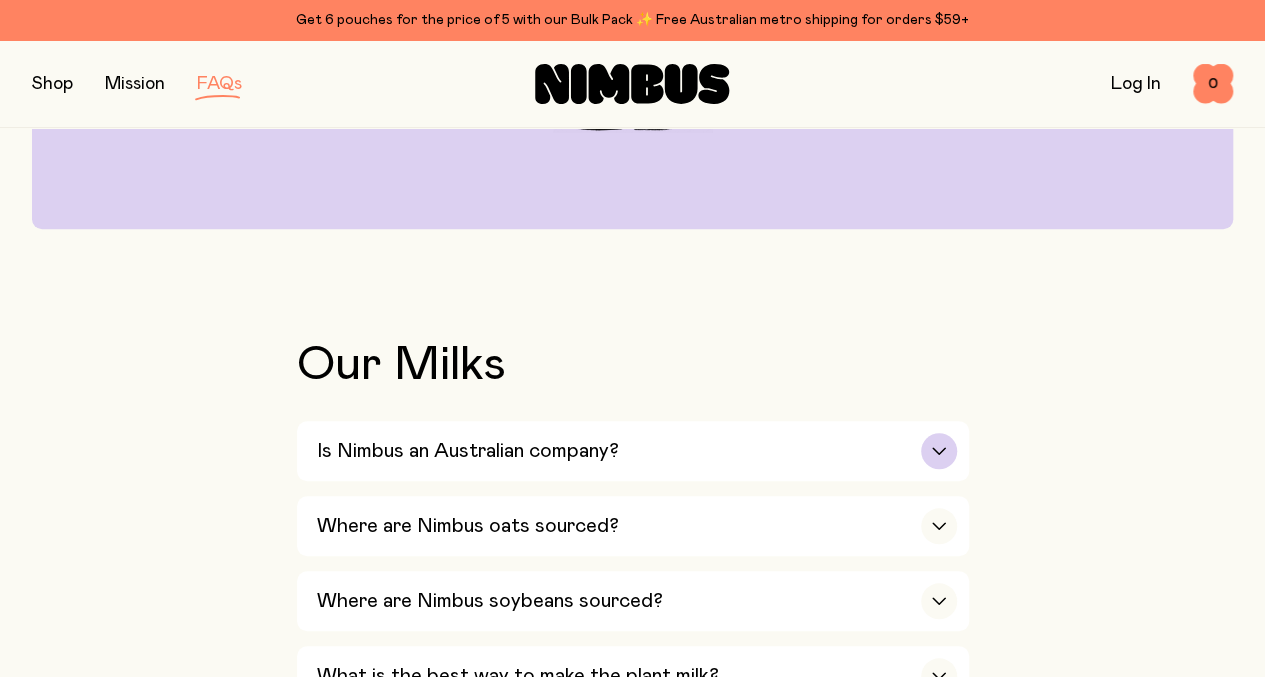 click 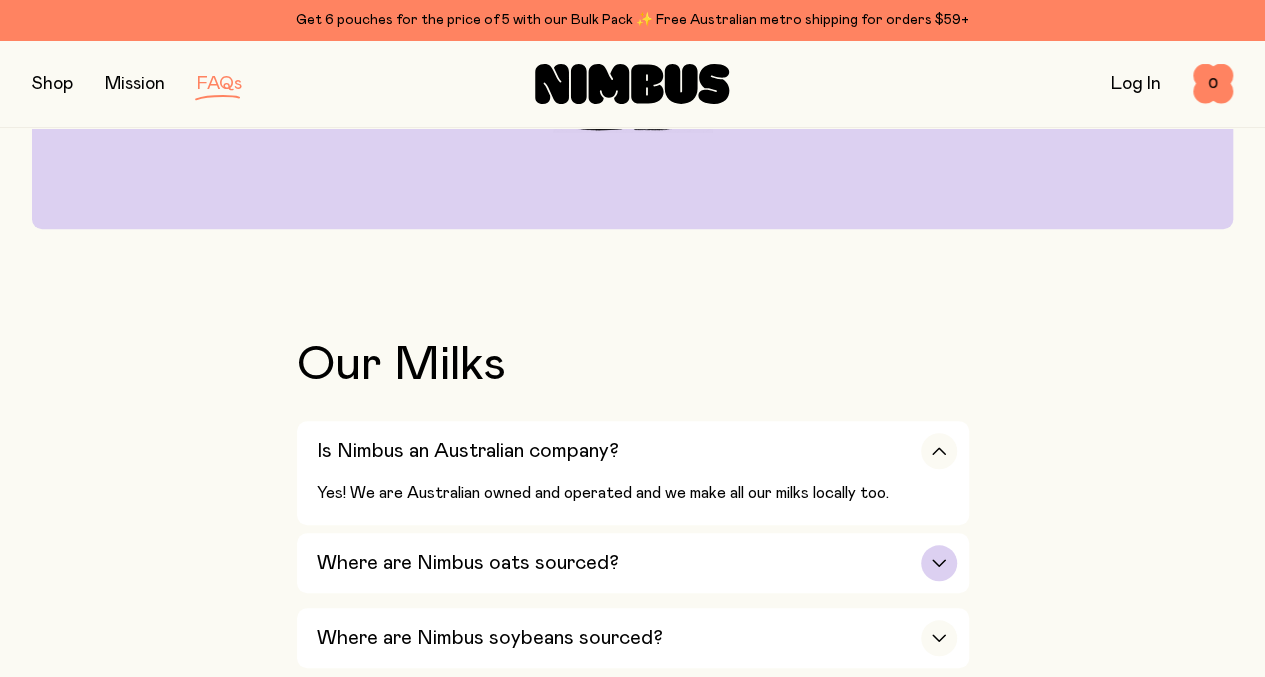 click 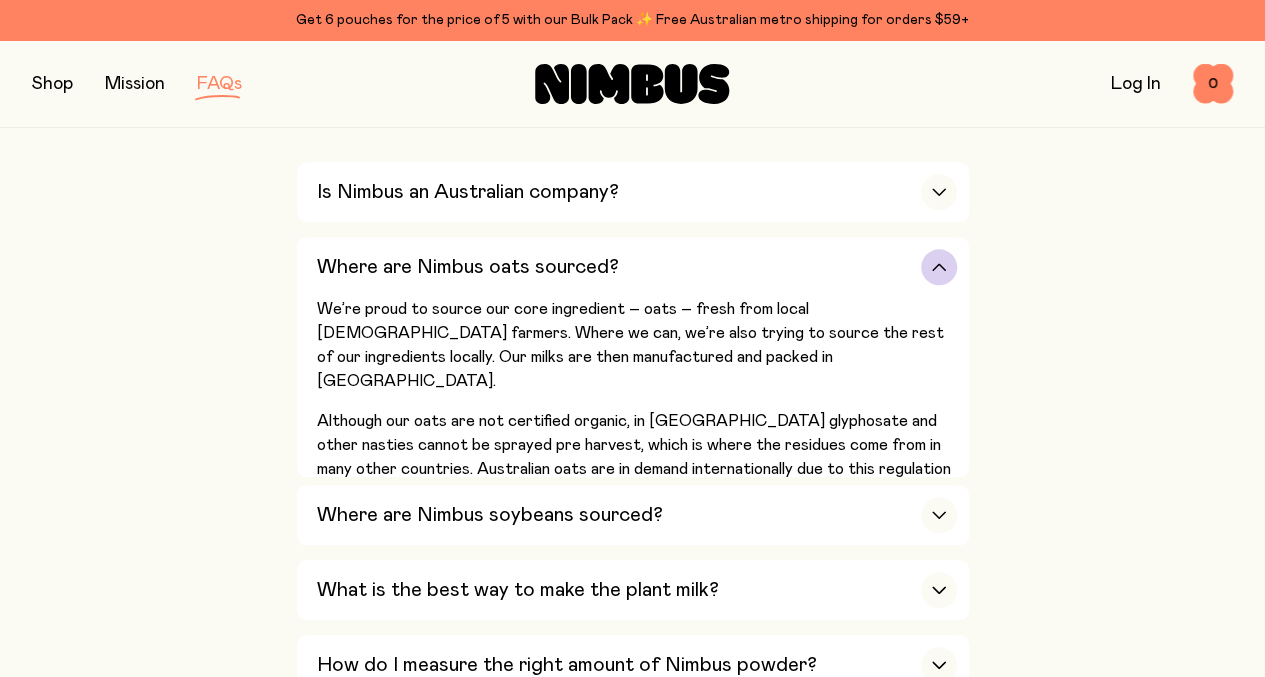 scroll, scrollTop: 746, scrollLeft: 0, axis: vertical 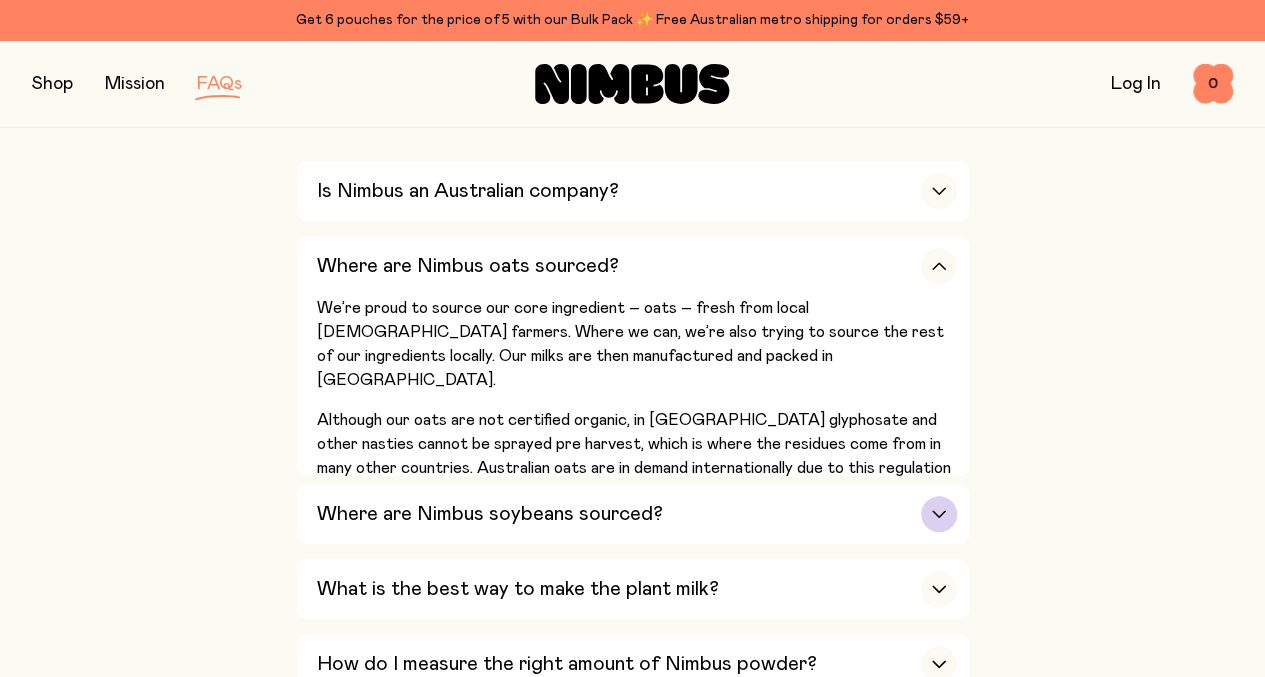 click 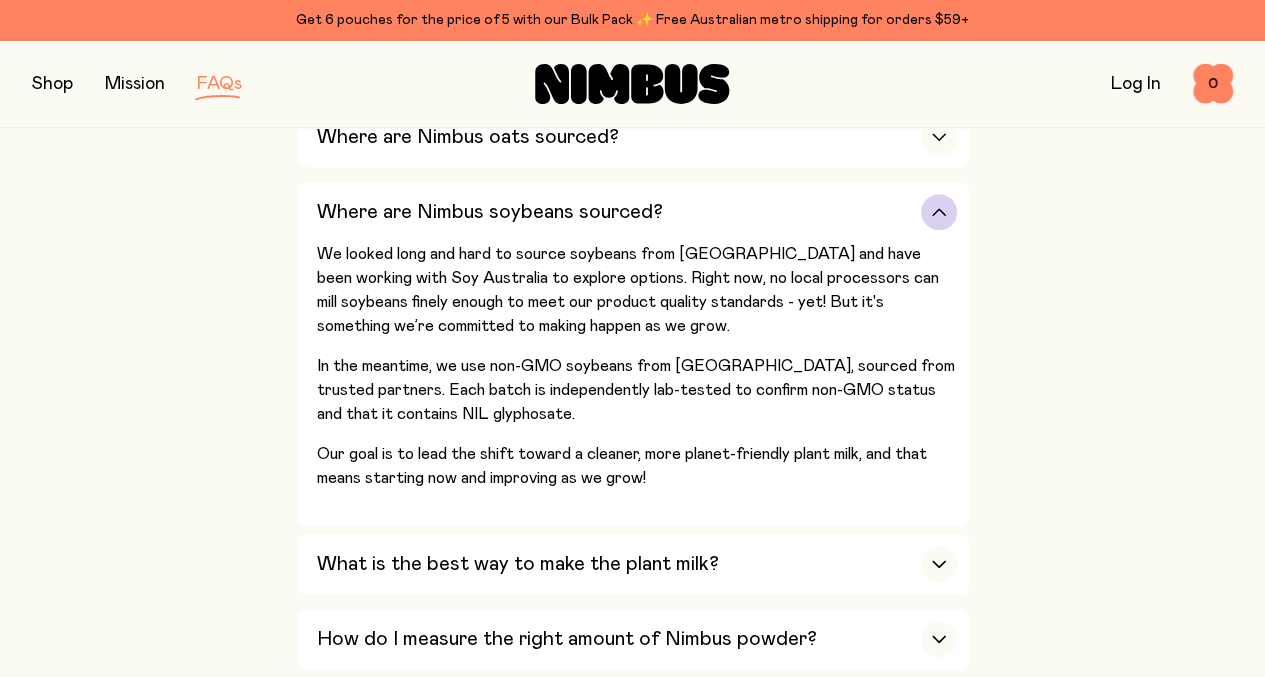 scroll, scrollTop: 876, scrollLeft: 0, axis: vertical 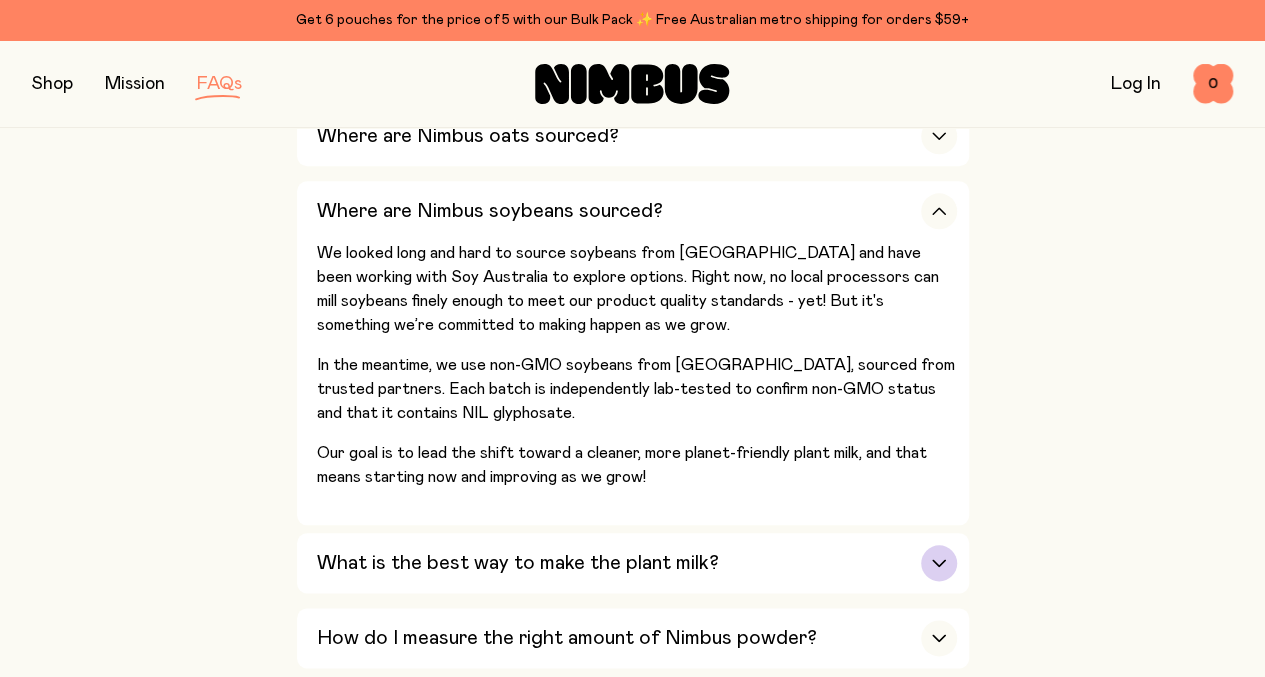 click 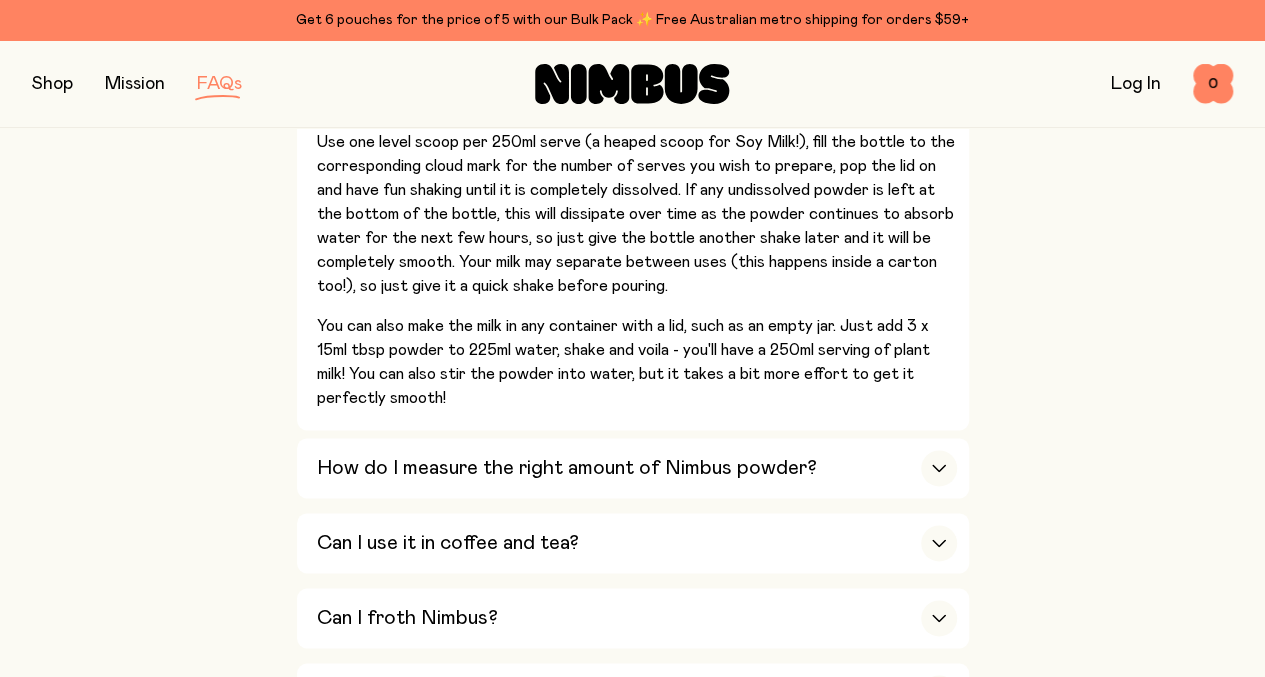 scroll, scrollTop: 1128, scrollLeft: 0, axis: vertical 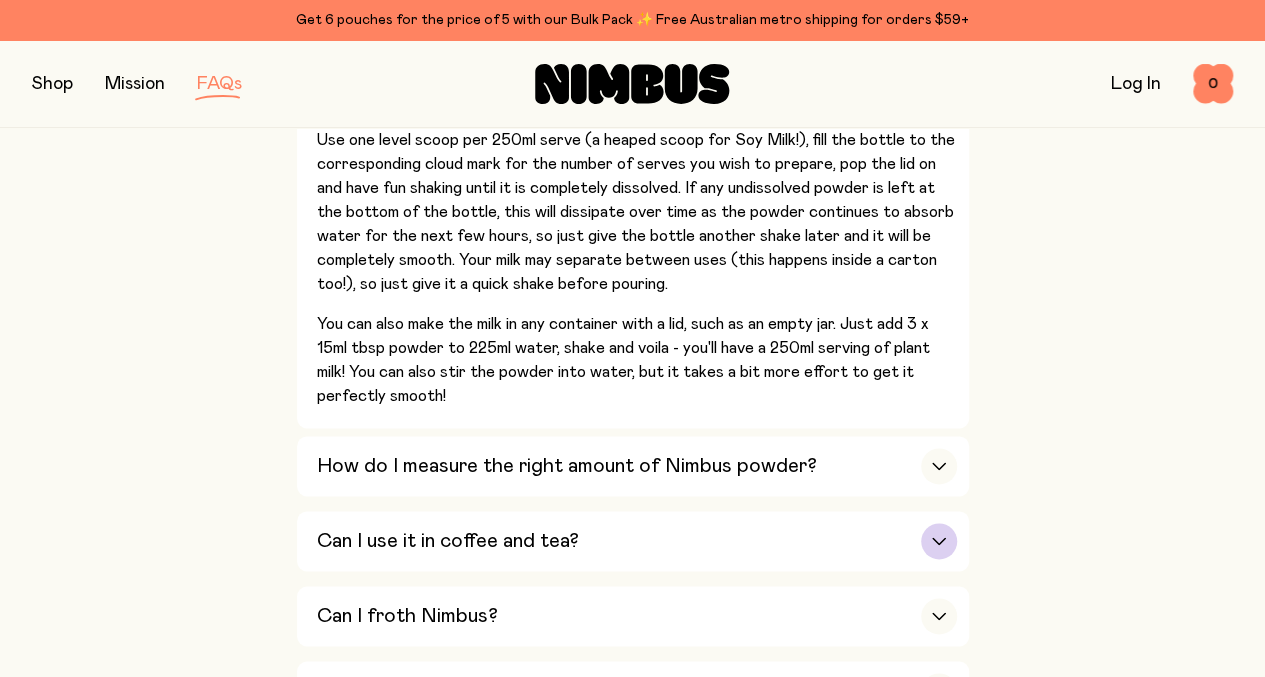 click at bounding box center [939, 541] 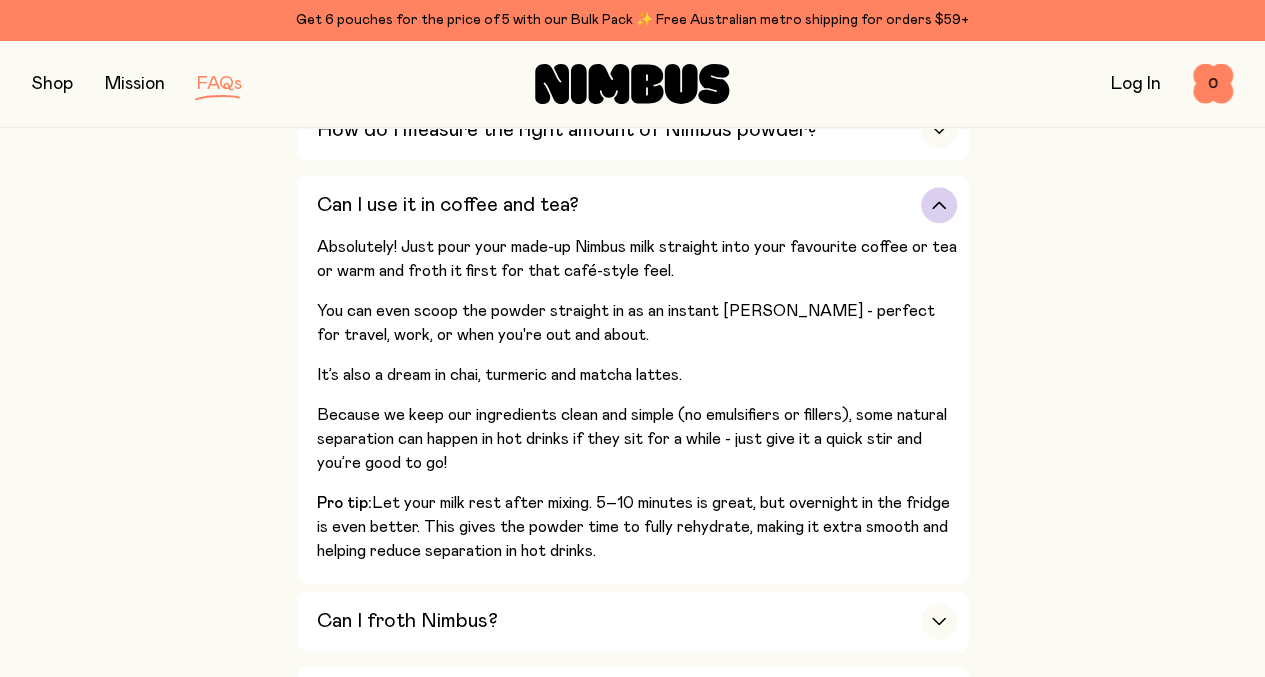 scroll, scrollTop: 1113, scrollLeft: 0, axis: vertical 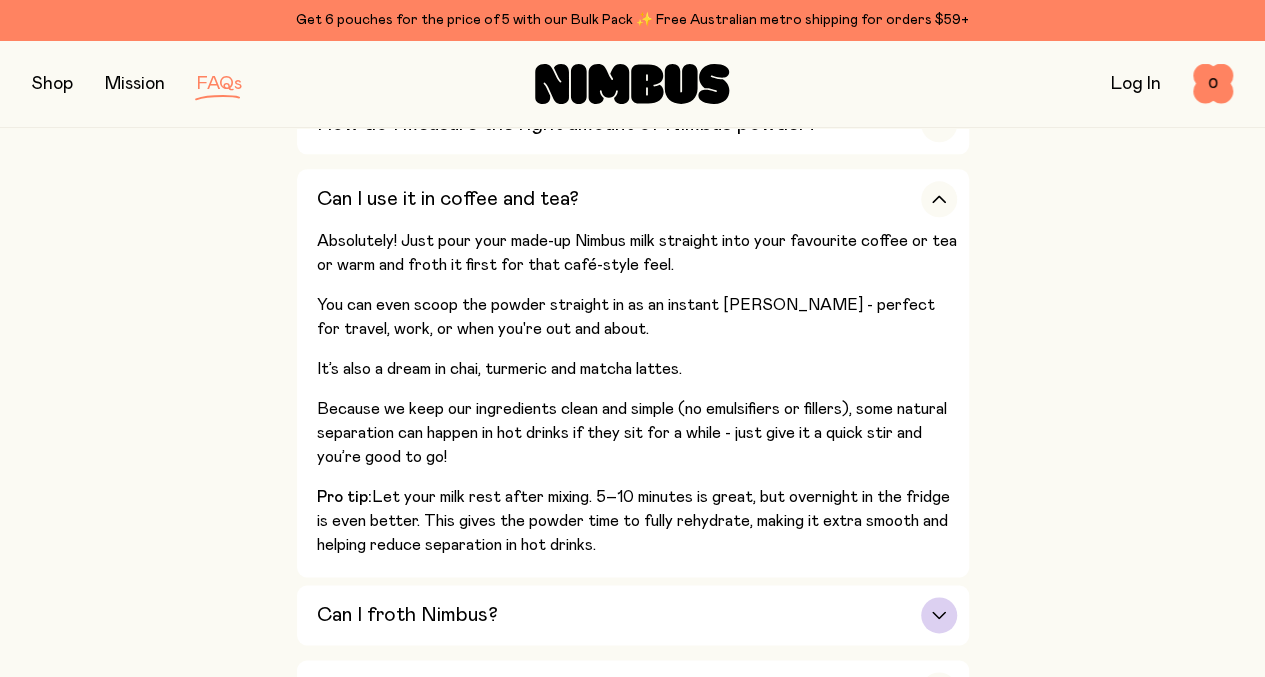 click 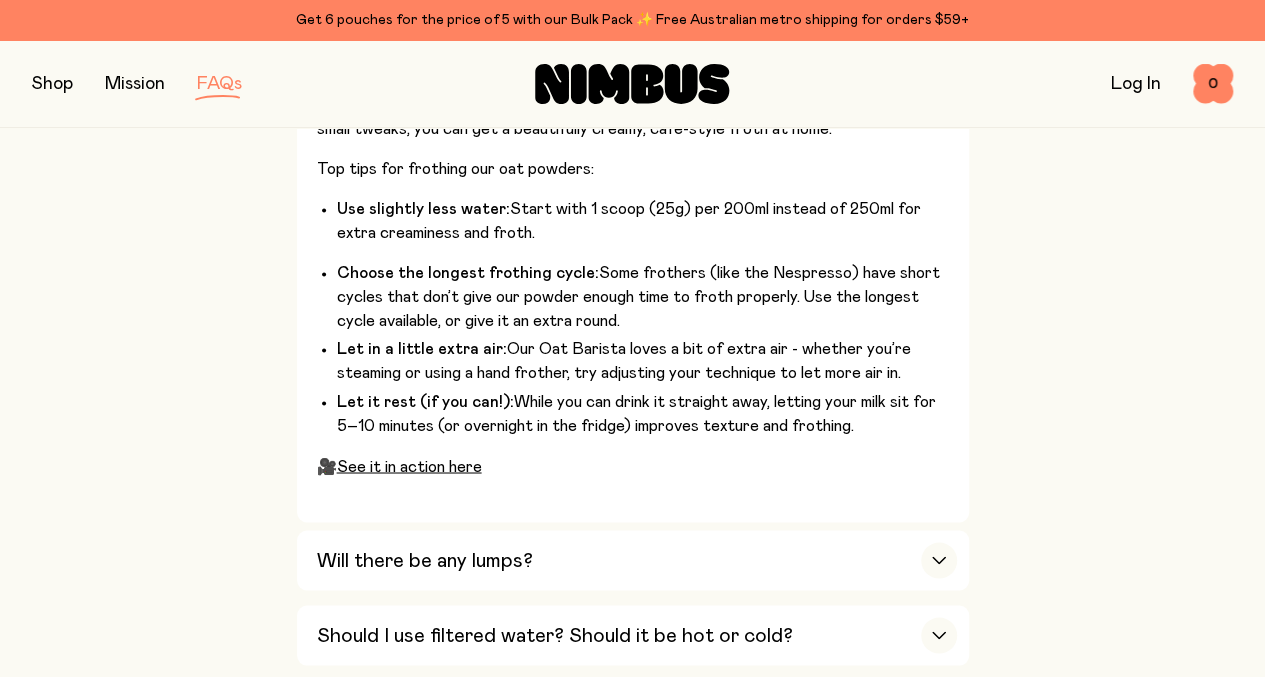 scroll, scrollTop: 1453, scrollLeft: 0, axis: vertical 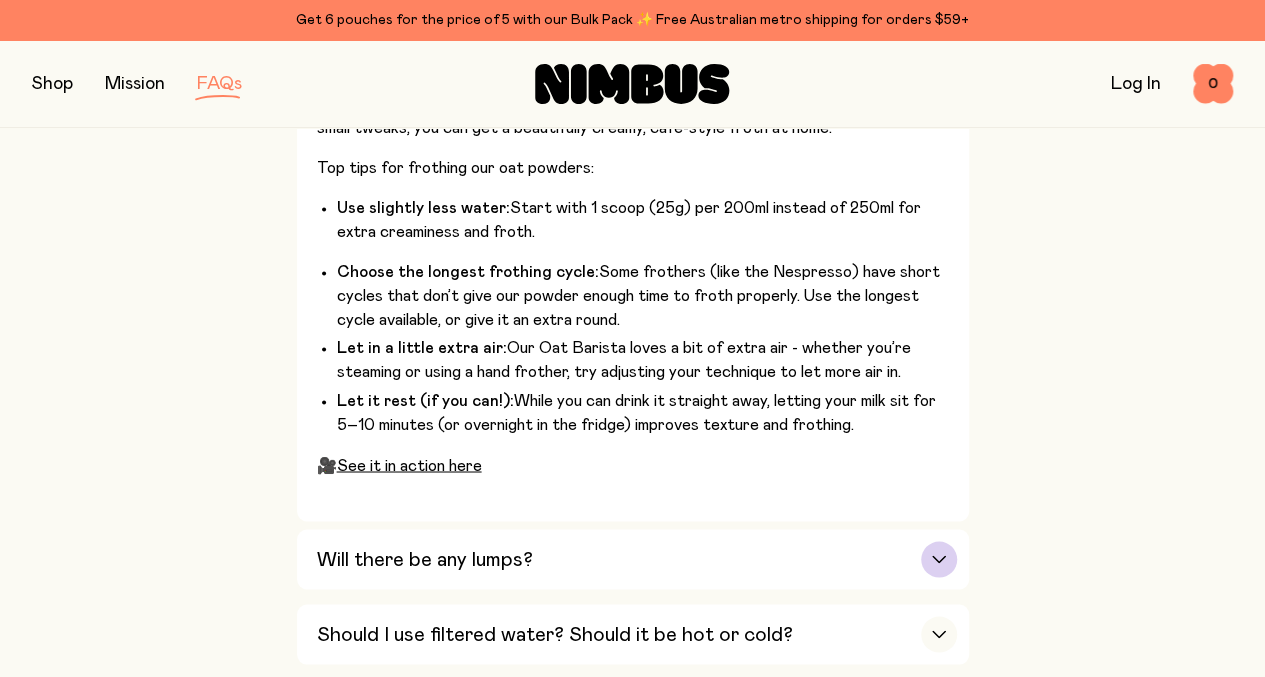 click on "Will there be any lumps?" at bounding box center [425, 559] 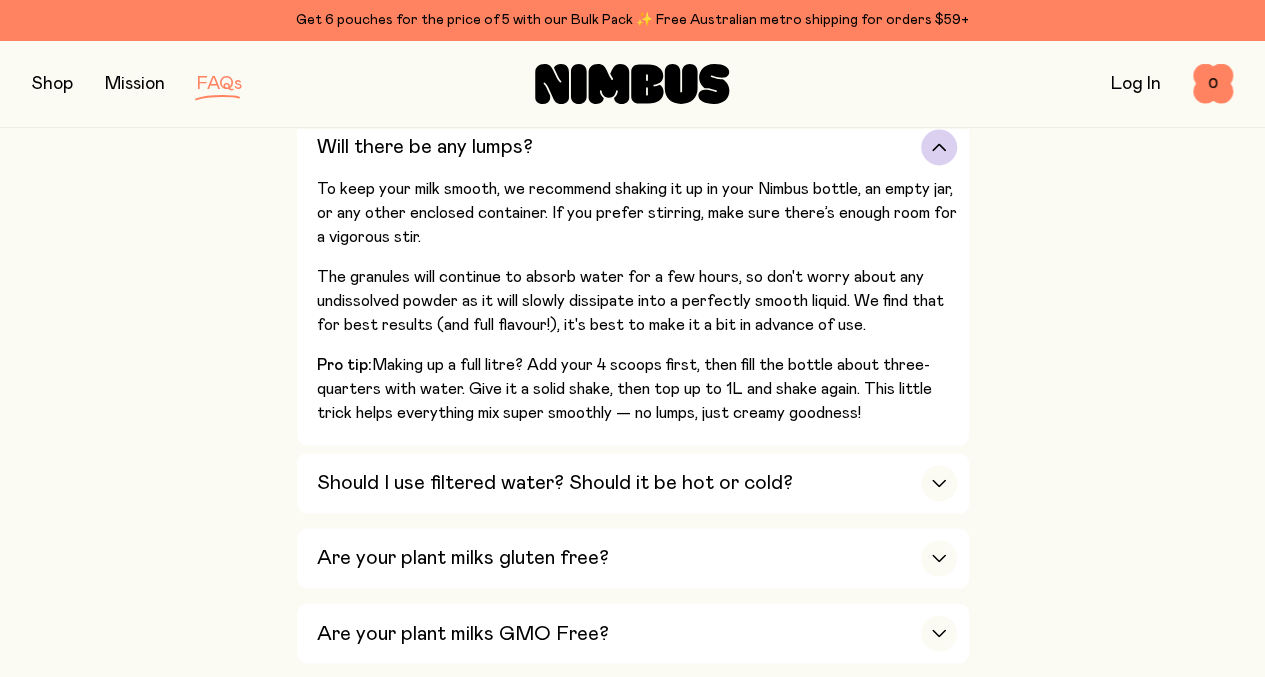 scroll, scrollTop: 1316, scrollLeft: 0, axis: vertical 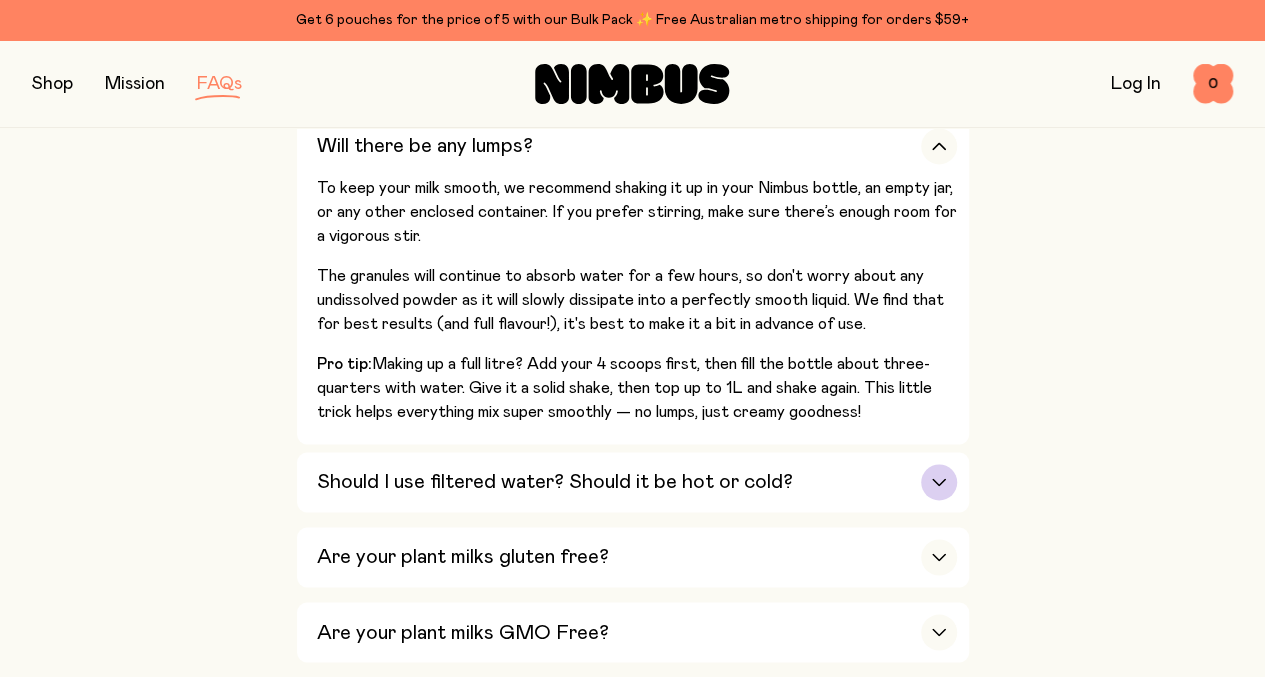 click 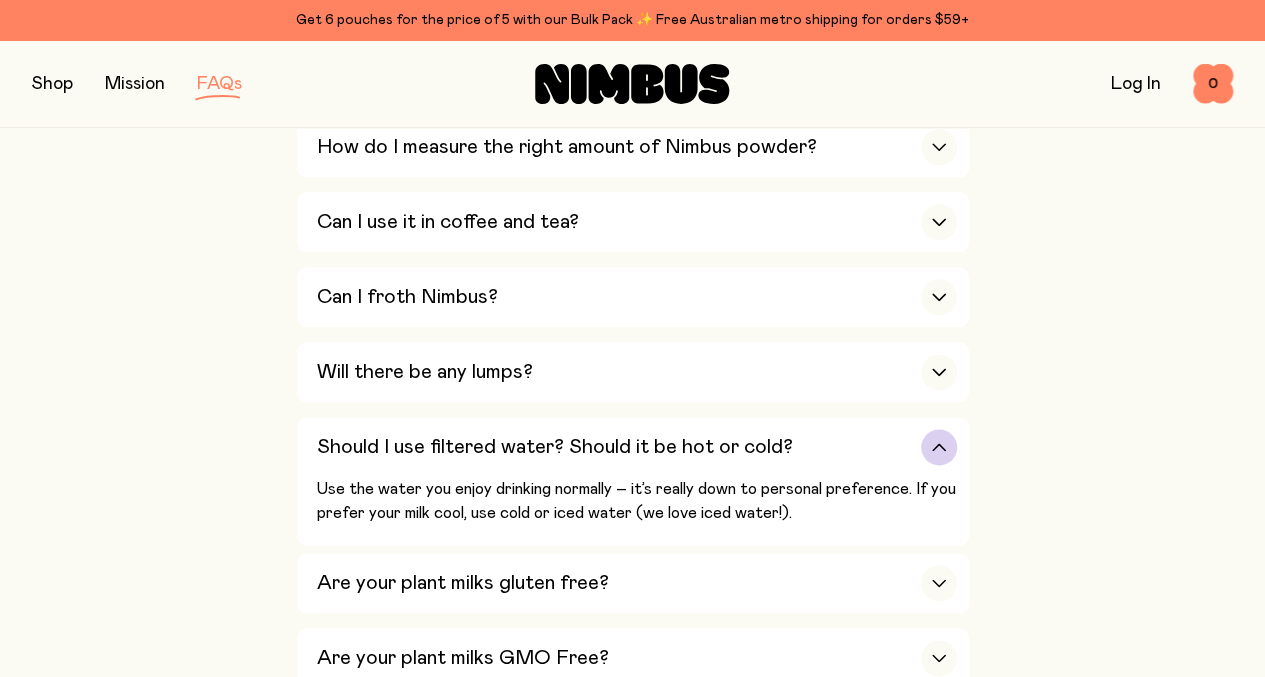 scroll, scrollTop: 1091, scrollLeft: 0, axis: vertical 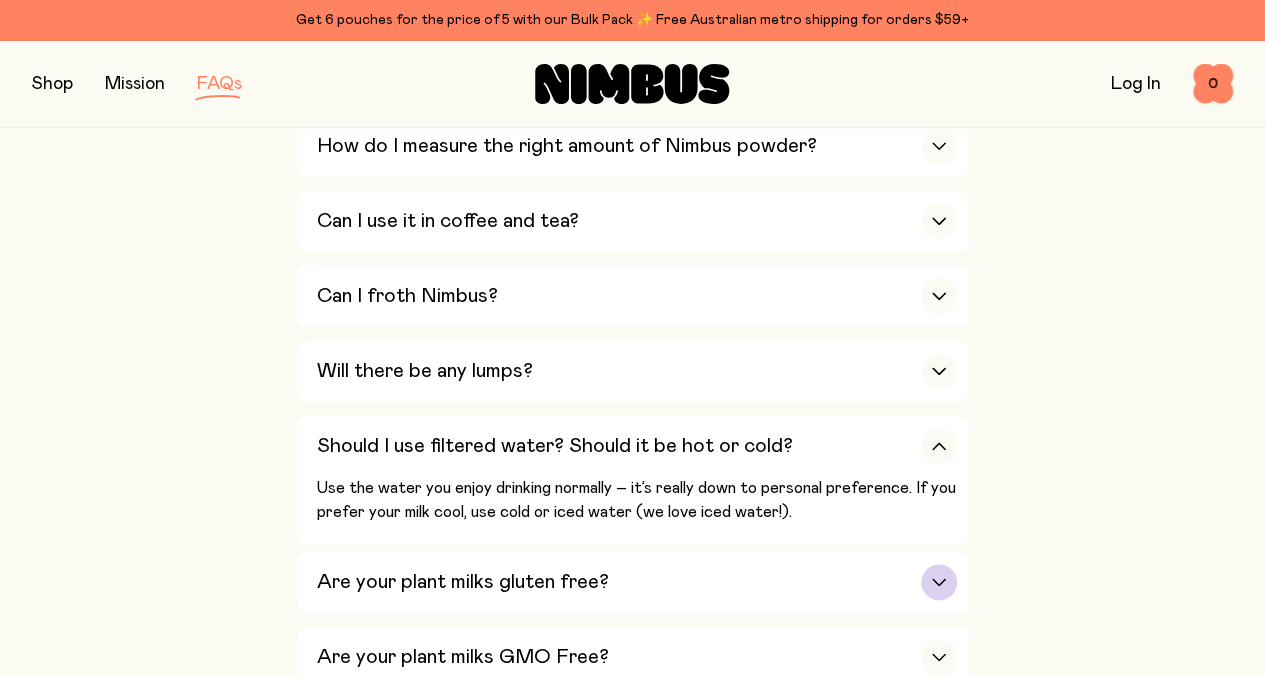 click 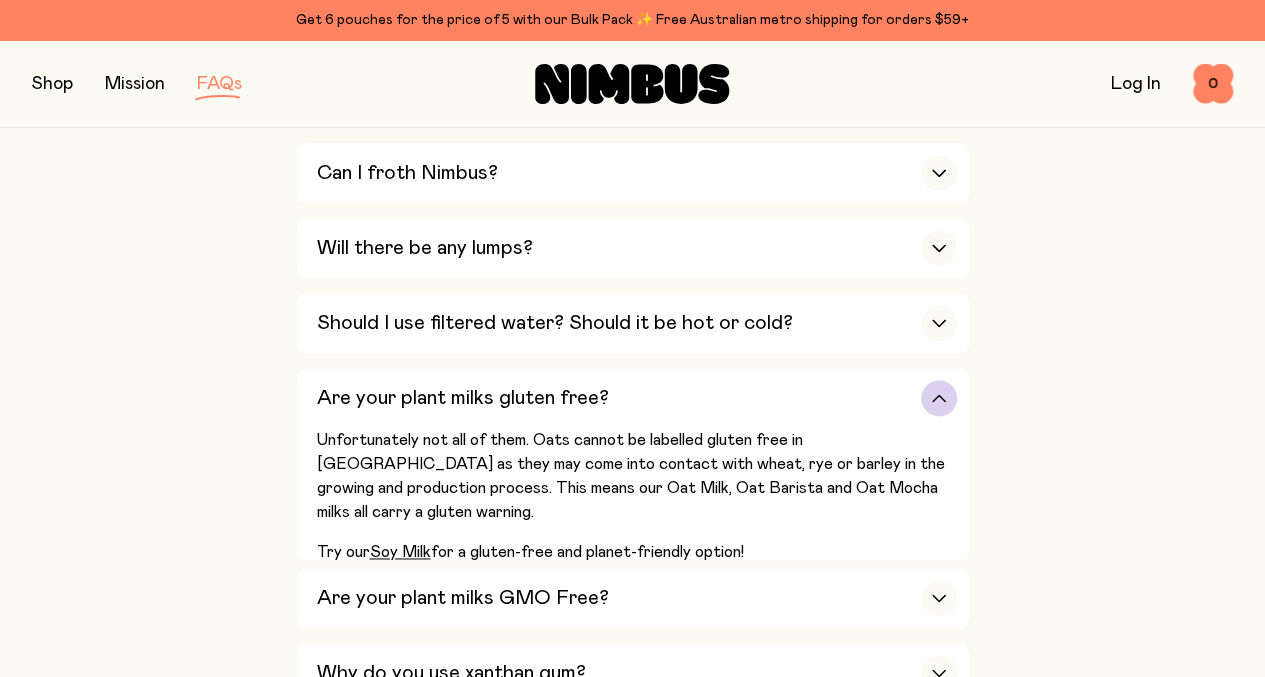scroll, scrollTop: 1215, scrollLeft: 0, axis: vertical 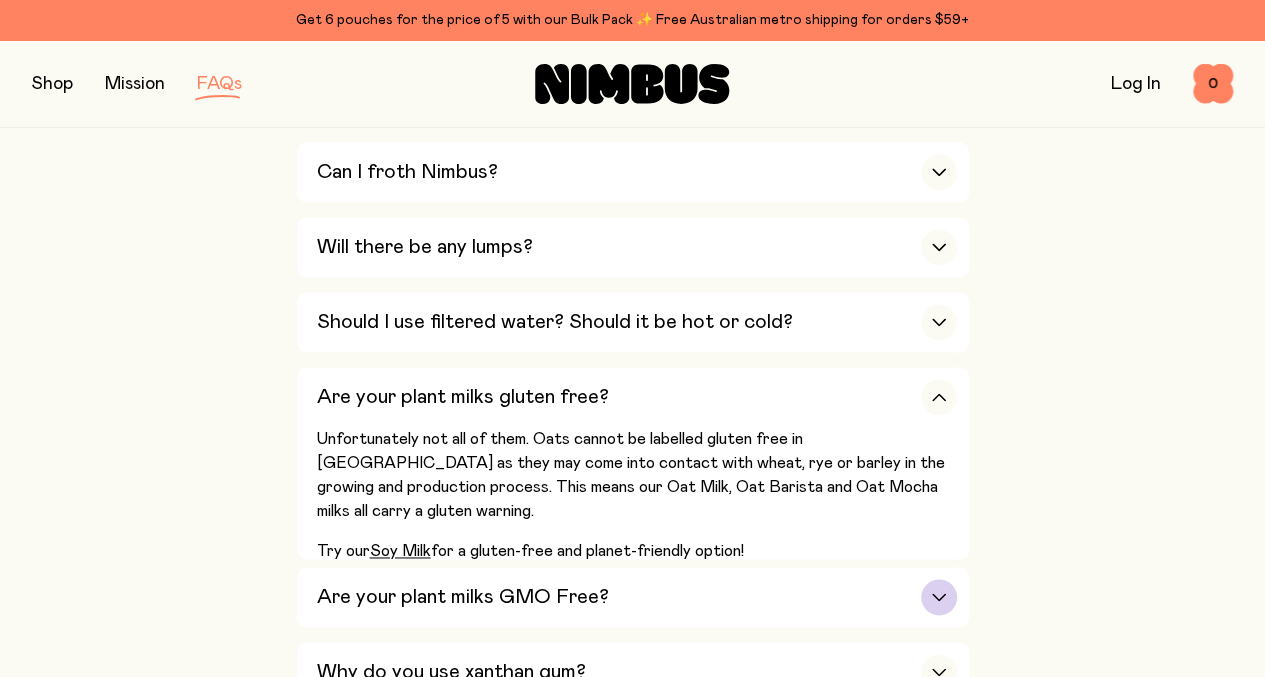click at bounding box center [939, 597] 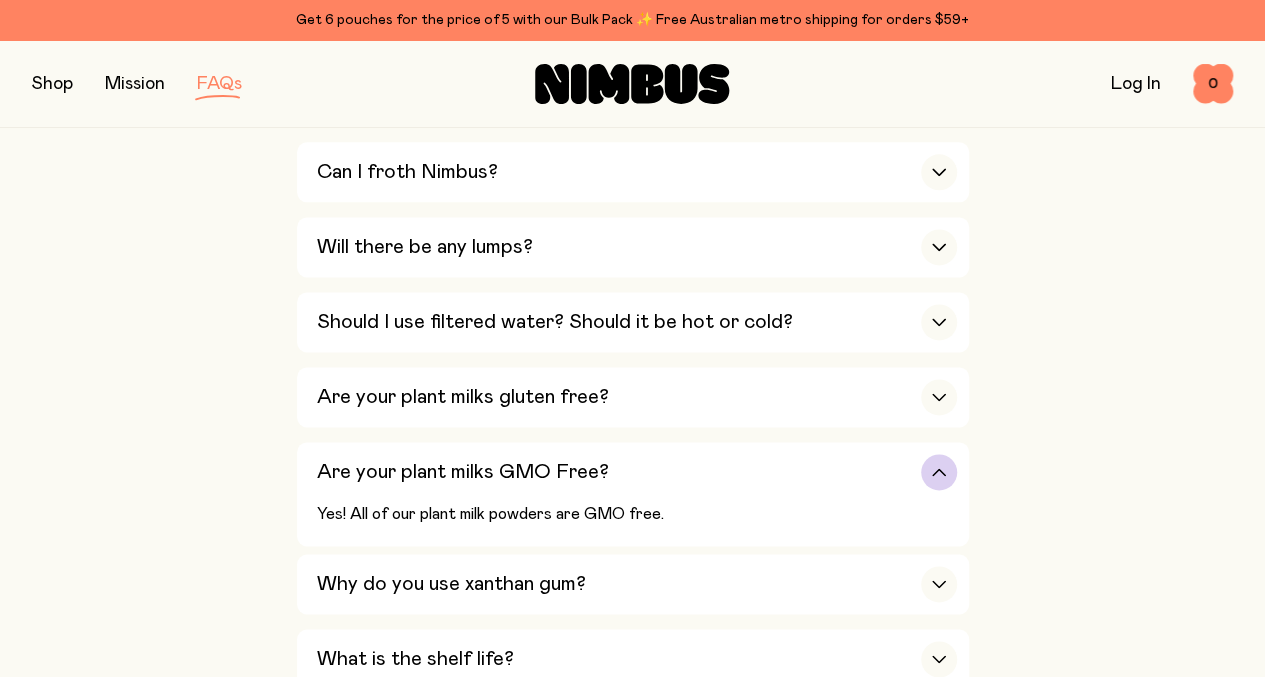 click 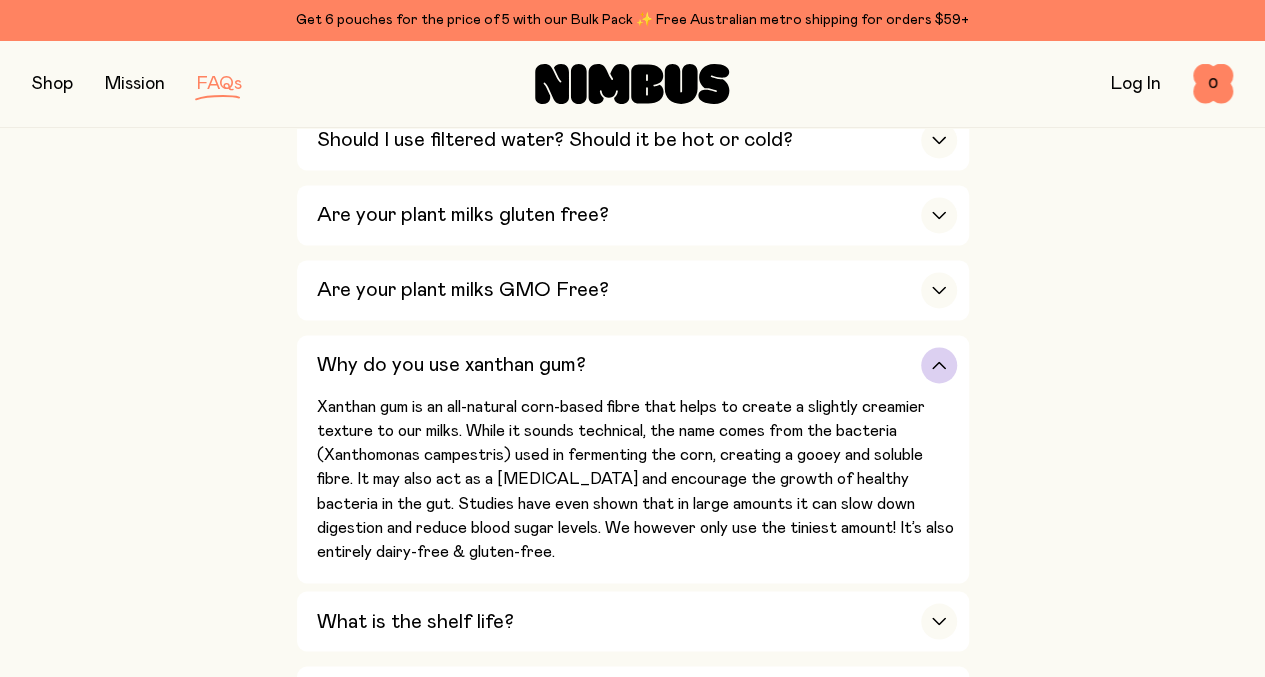 scroll, scrollTop: 1398, scrollLeft: 0, axis: vertical 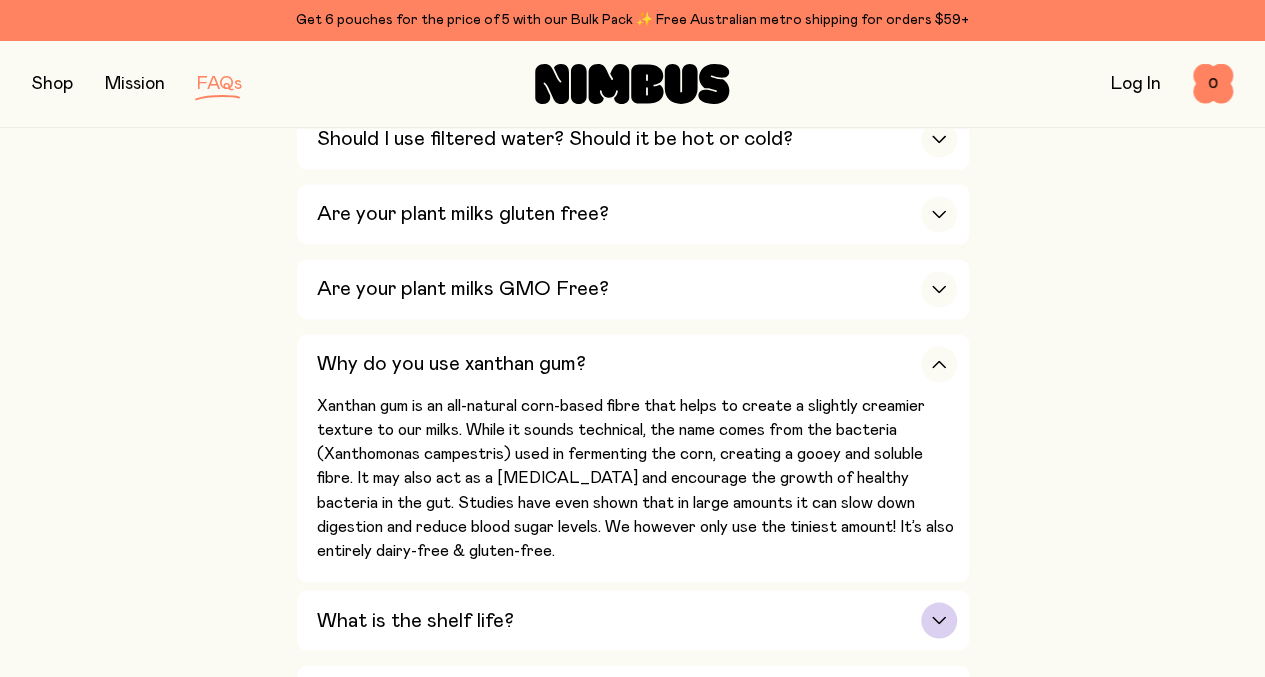 click at bounding box center (939, 620) 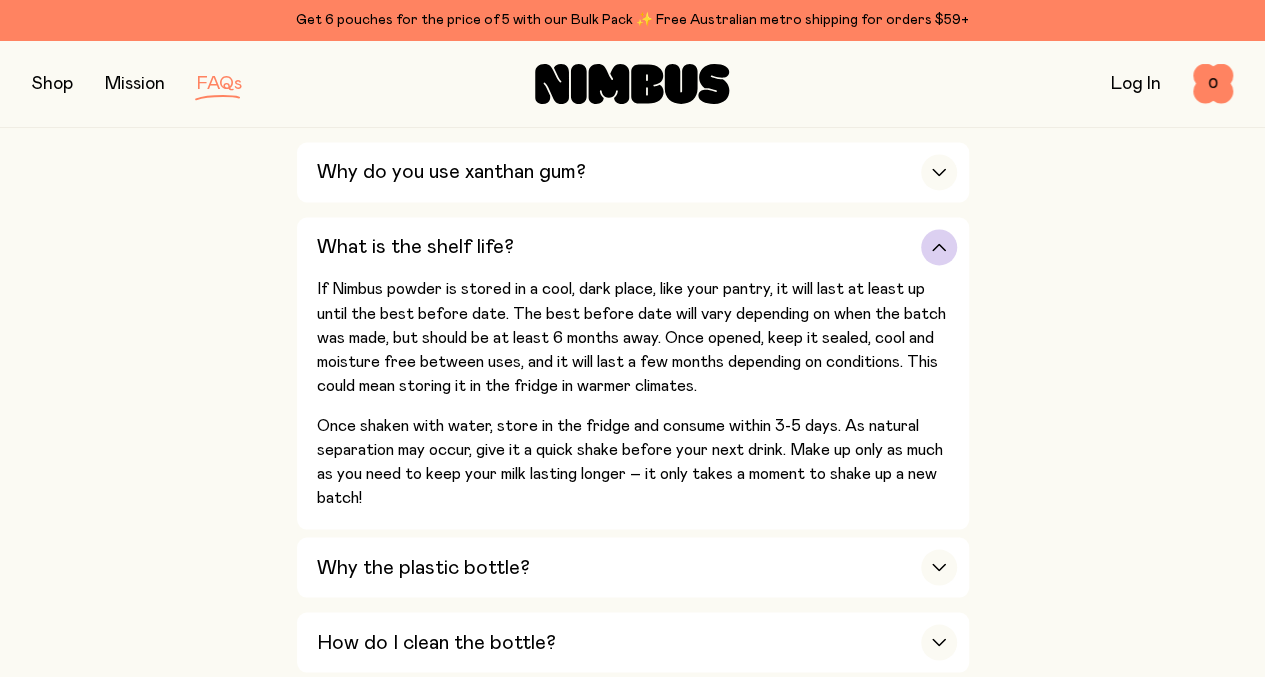 scroll, scrollTop: 1592, scrollLeft: 0, axis: vertical 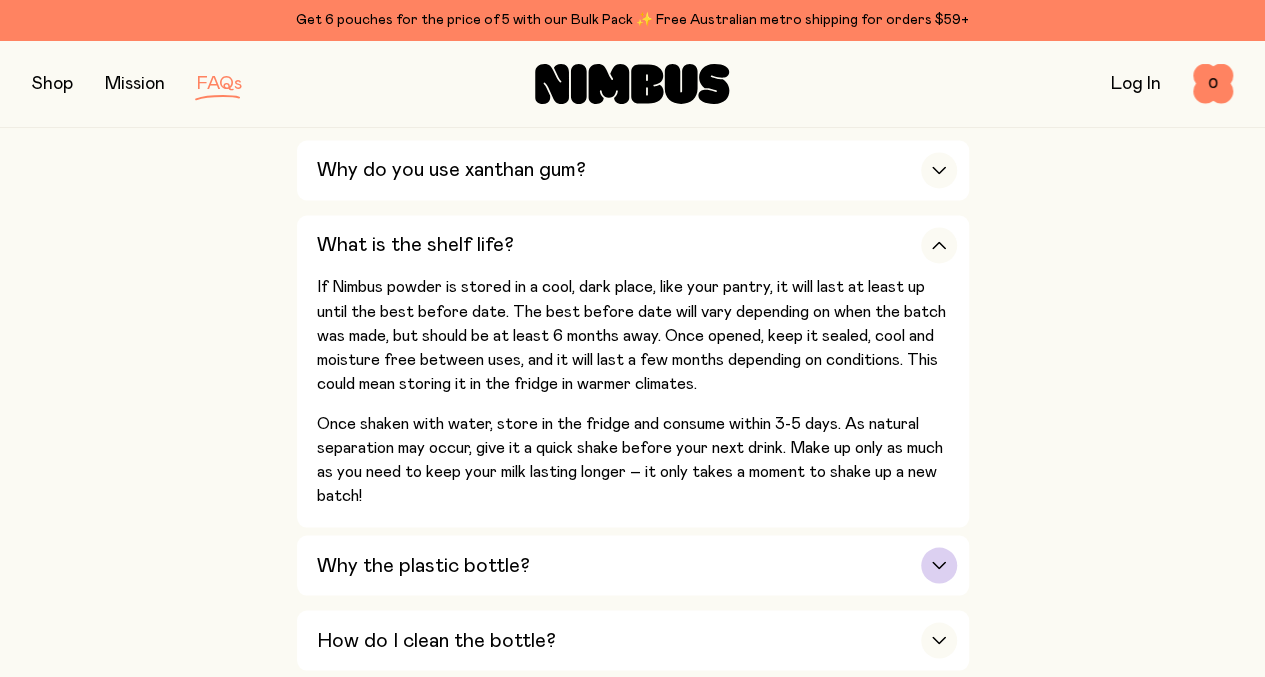 click 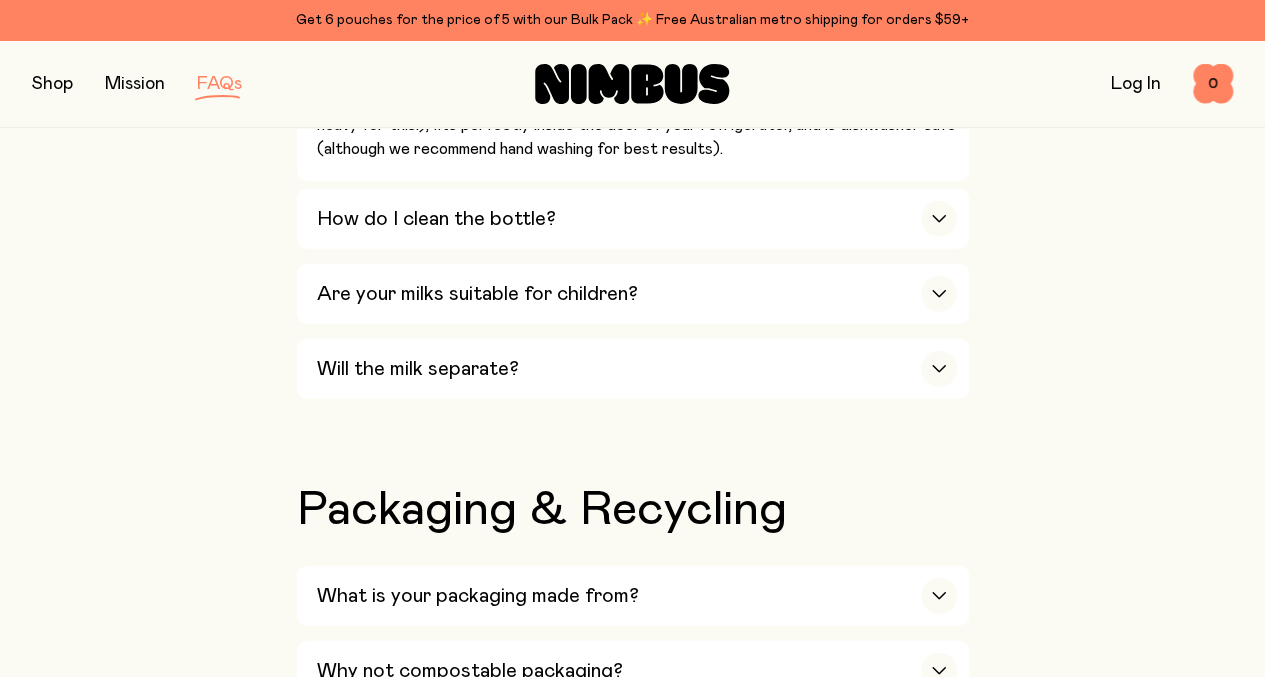 scroll, scrollTop: 2295, scrollLeft: 0, axis: vertical 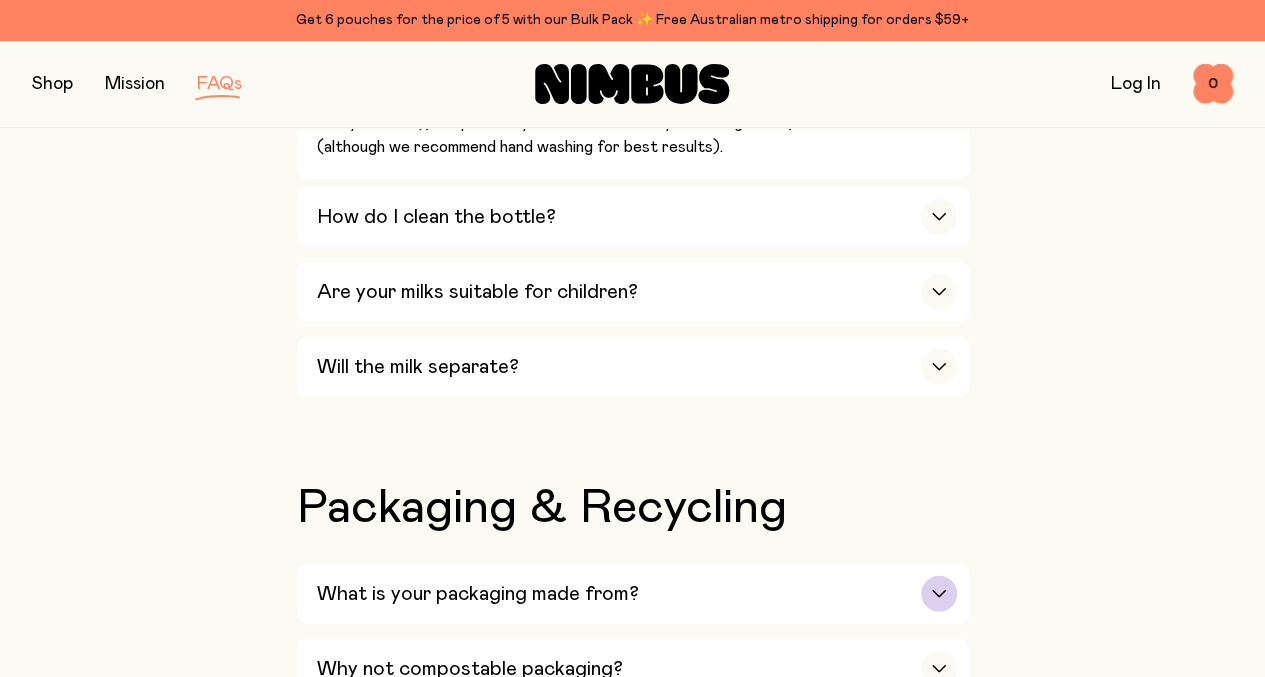 click 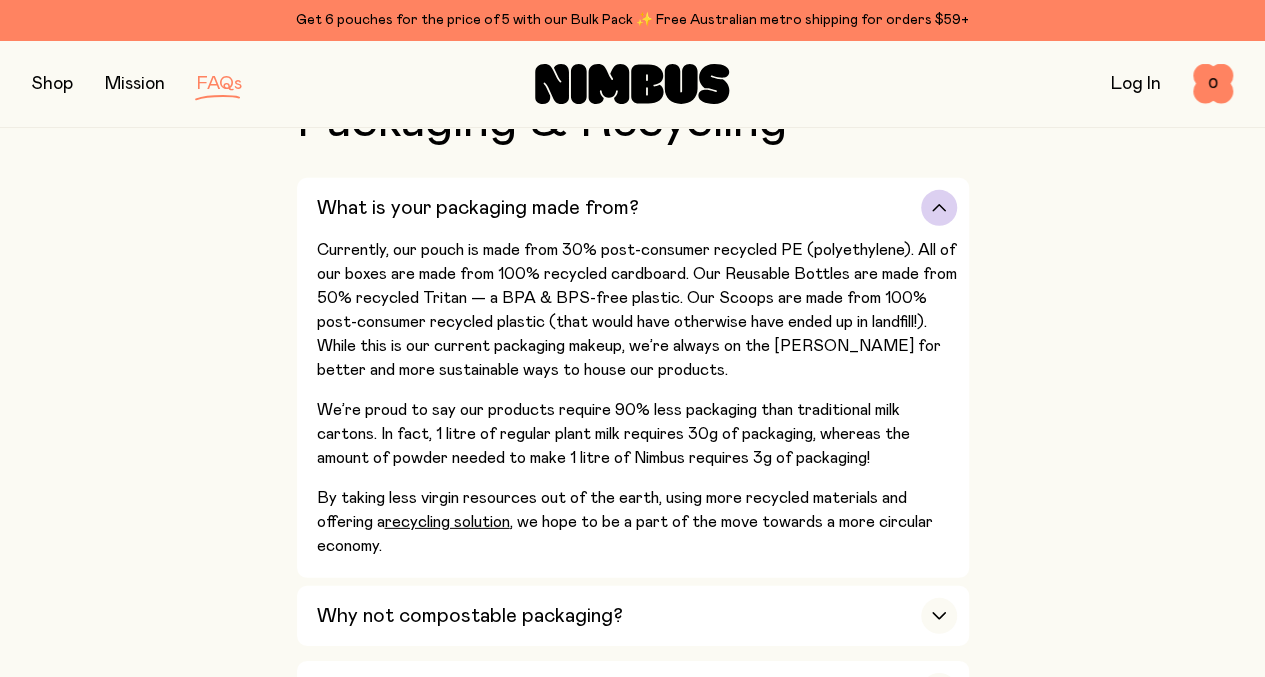 scroll, scrollTop: 2682, scrollLeft: 0, axis: vertical 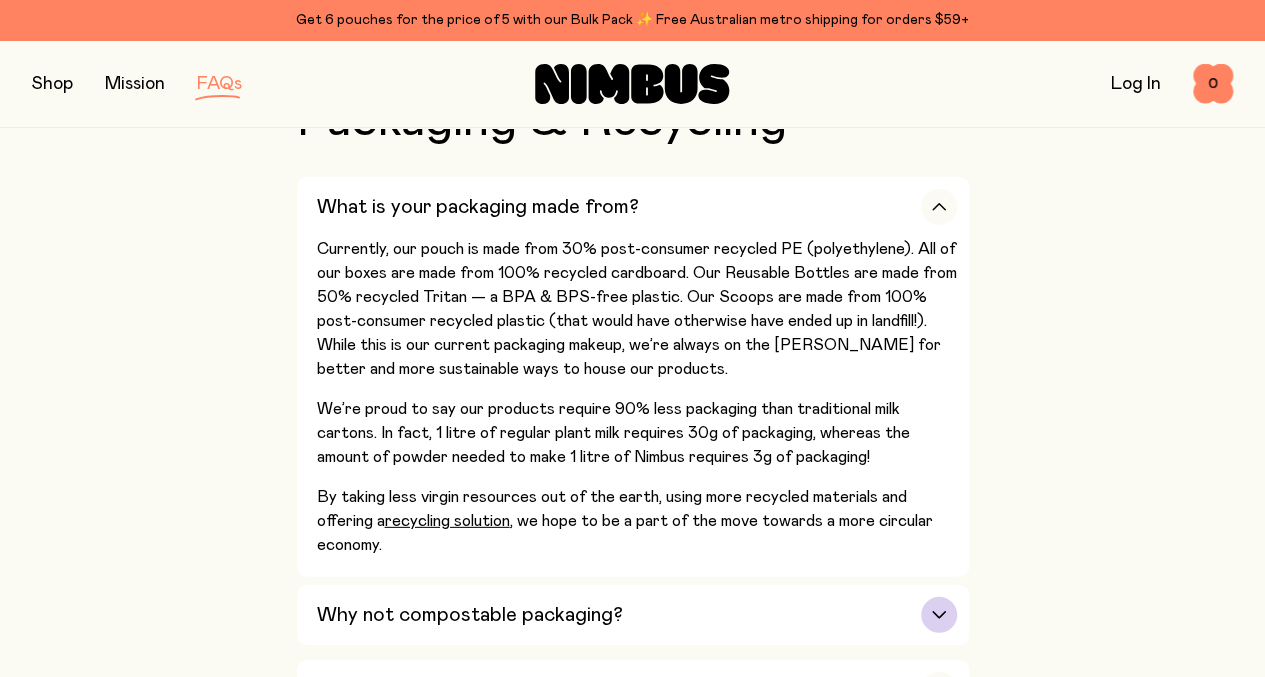 click at bounding box center [939, 615] 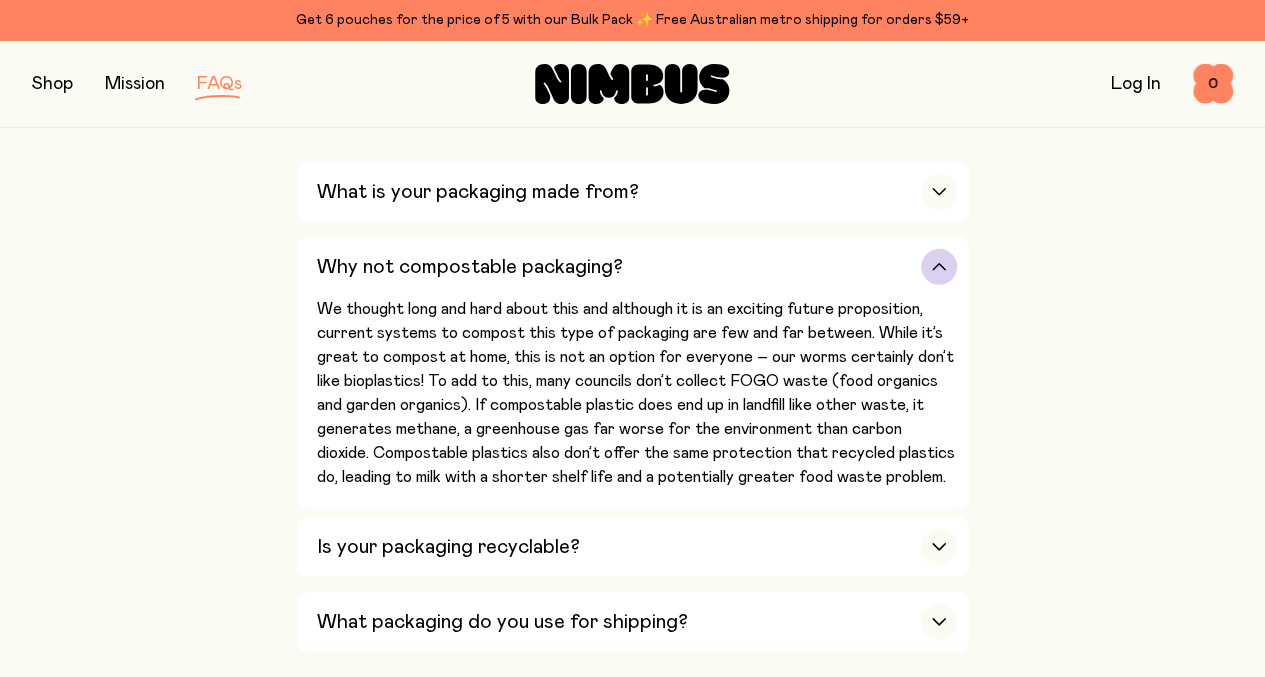 scroll, scrollTop: 2699, scrollLeft: 0, axis: vertical 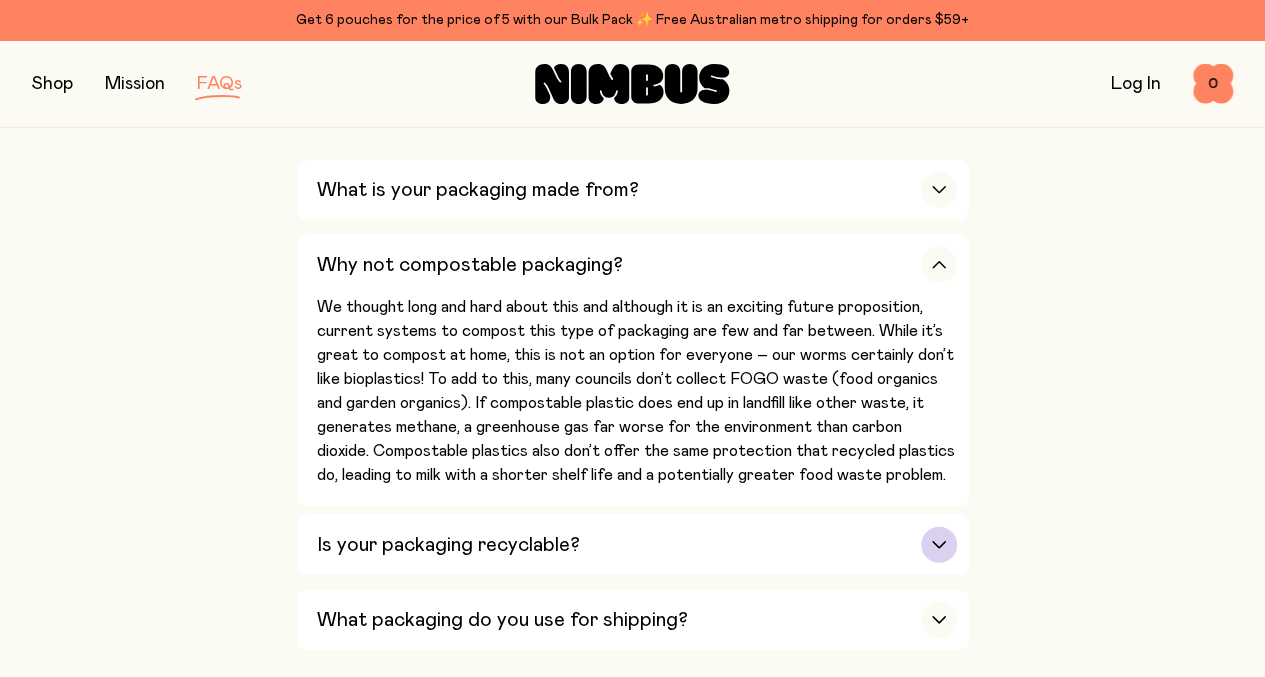 click on "Is your packaging recyclable?" at bounding box center (637, 545) 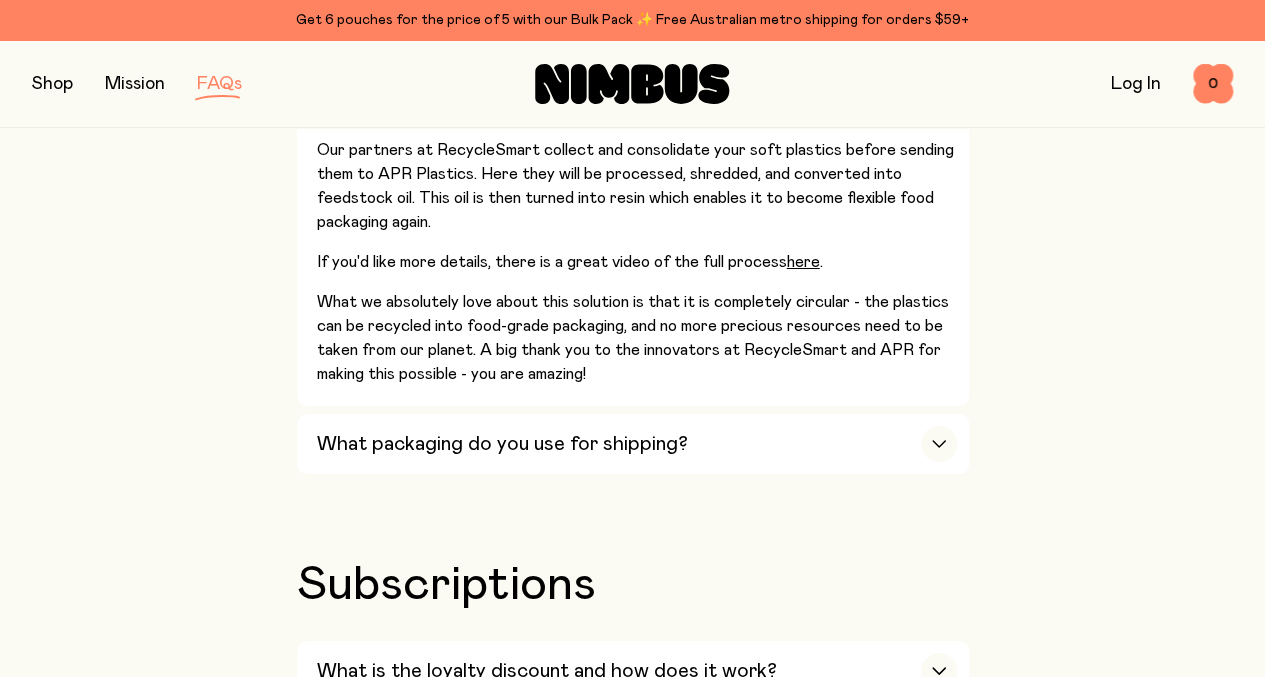 scroll, scrollTop: 3692, scrollLeft: 0, axis: vertical 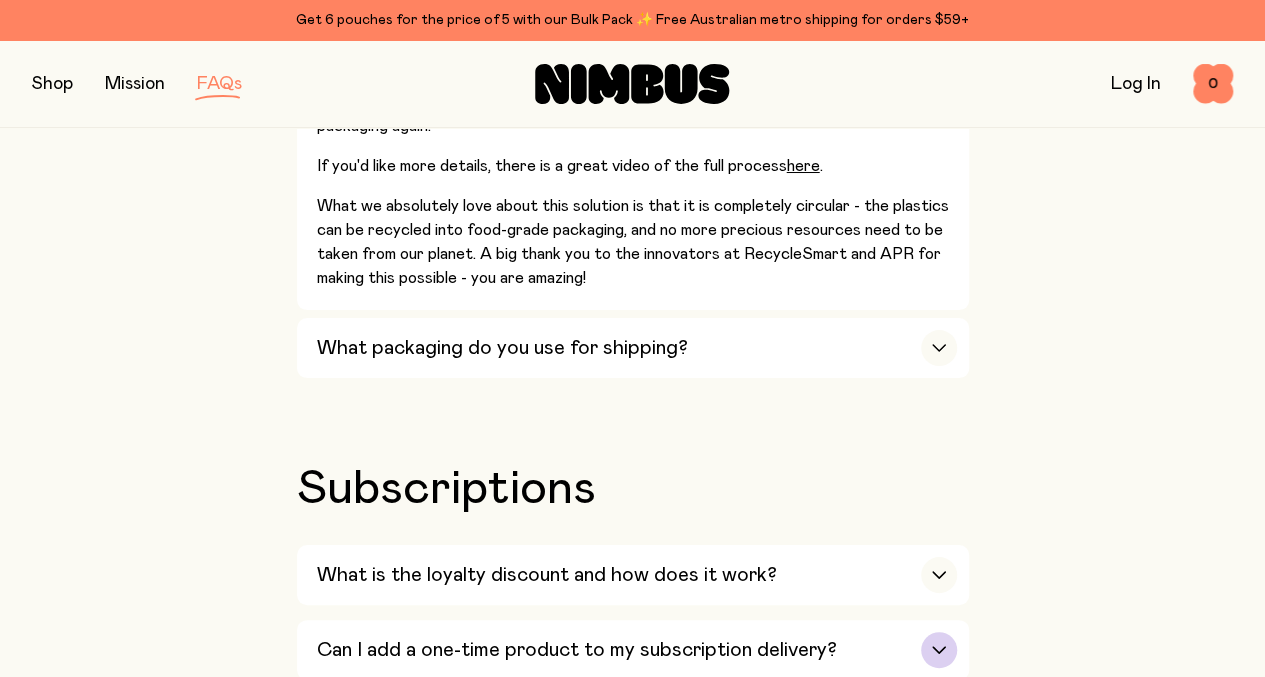 click 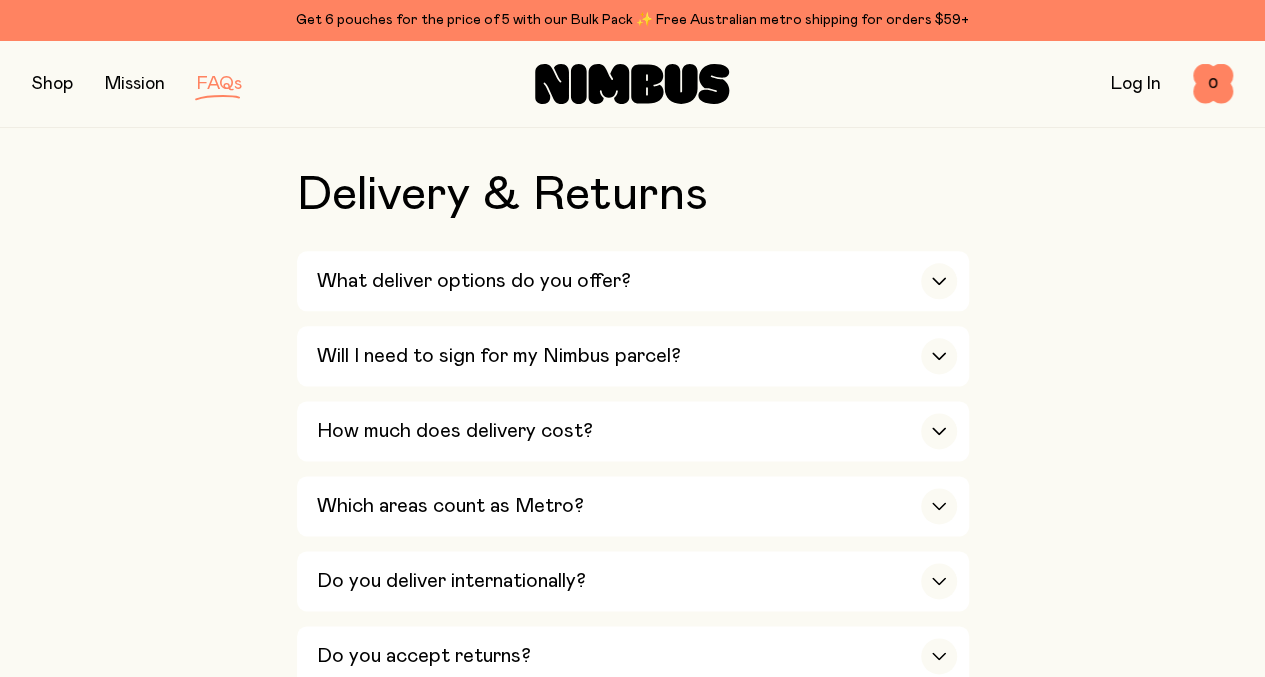 scroll, scrollTop: 4856, scrollLeft: 0, axis: vertical 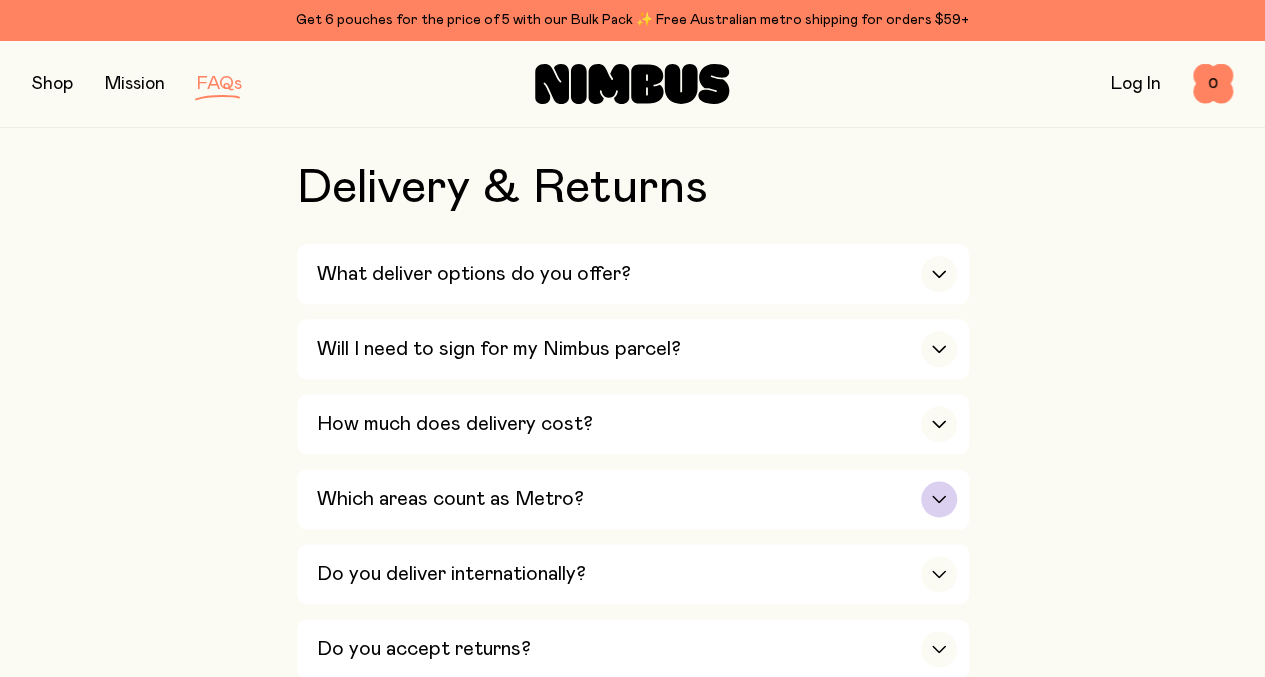 click at bounding box center (939, 499) 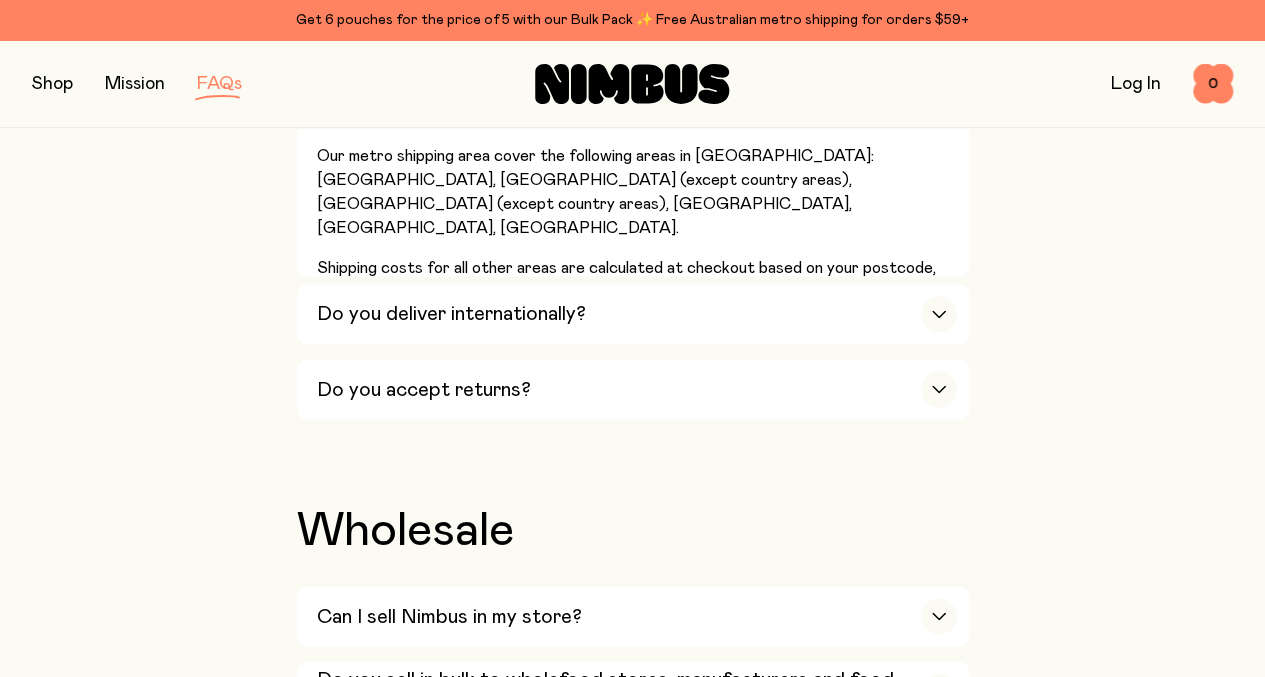 scroll, scrollTop: 5345, scrollLeft: 0, axis: vertical 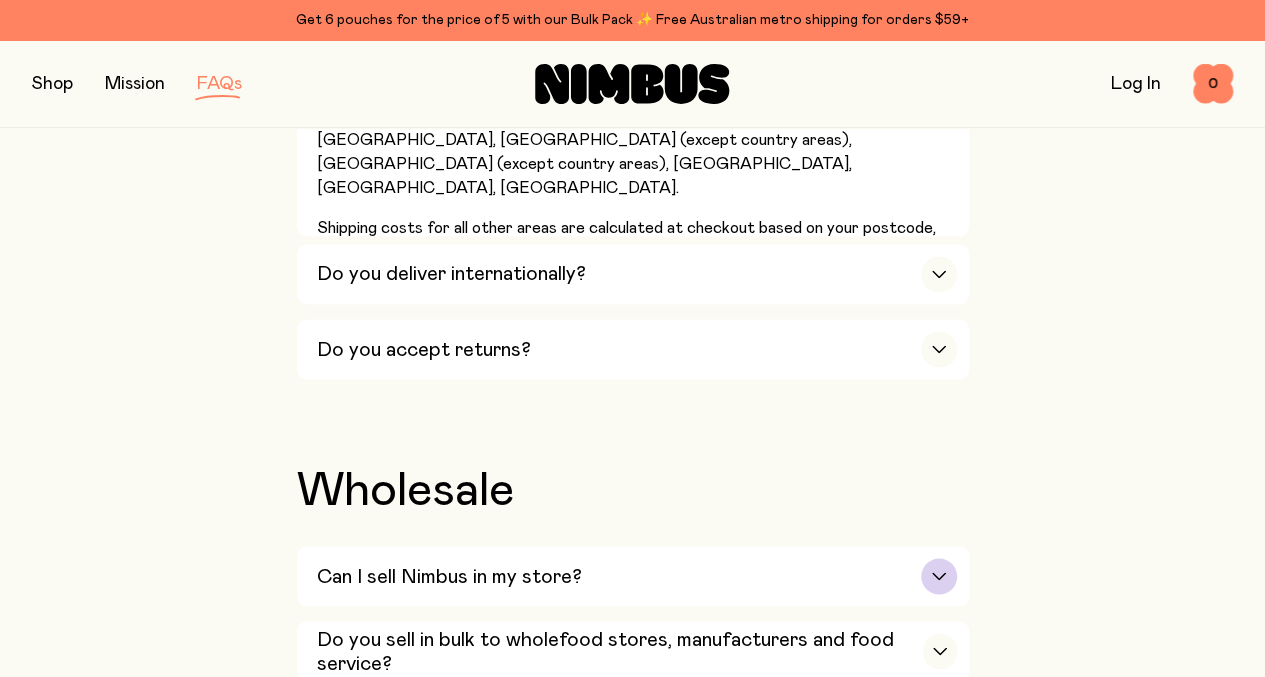 click at bounding box center (939, 576) 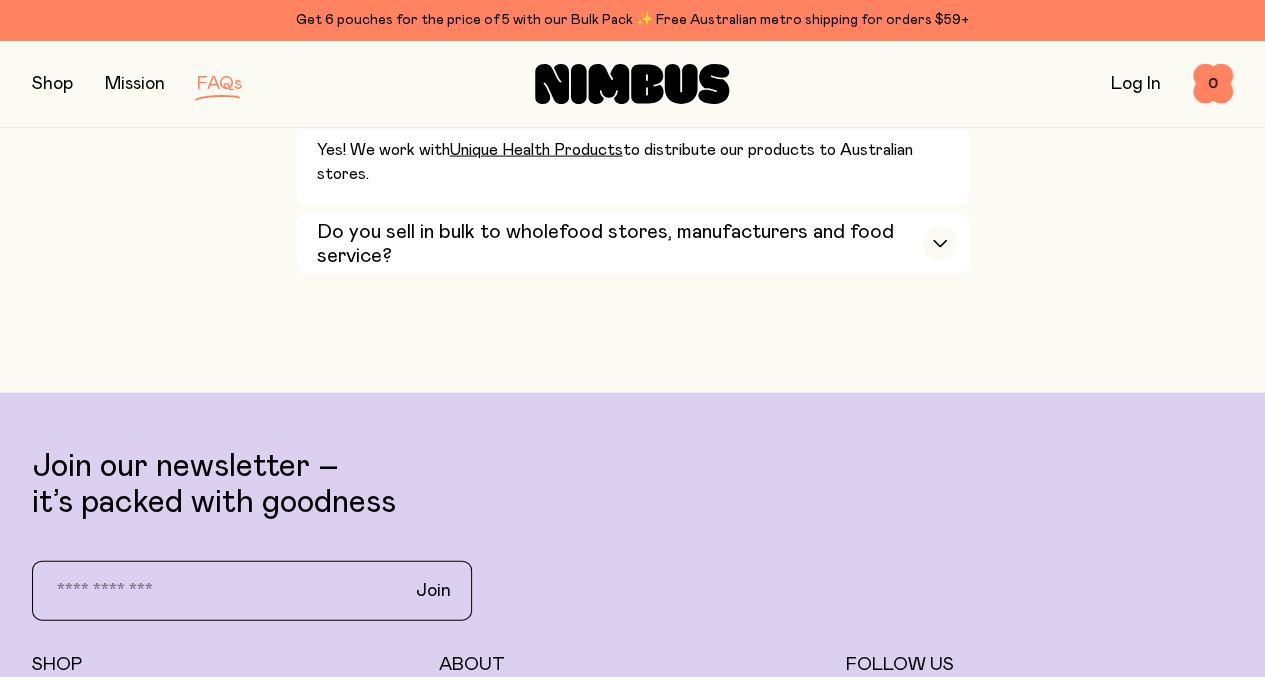 scroll, scrollTop: 5815, scrollLeft: 0, axis: vertical 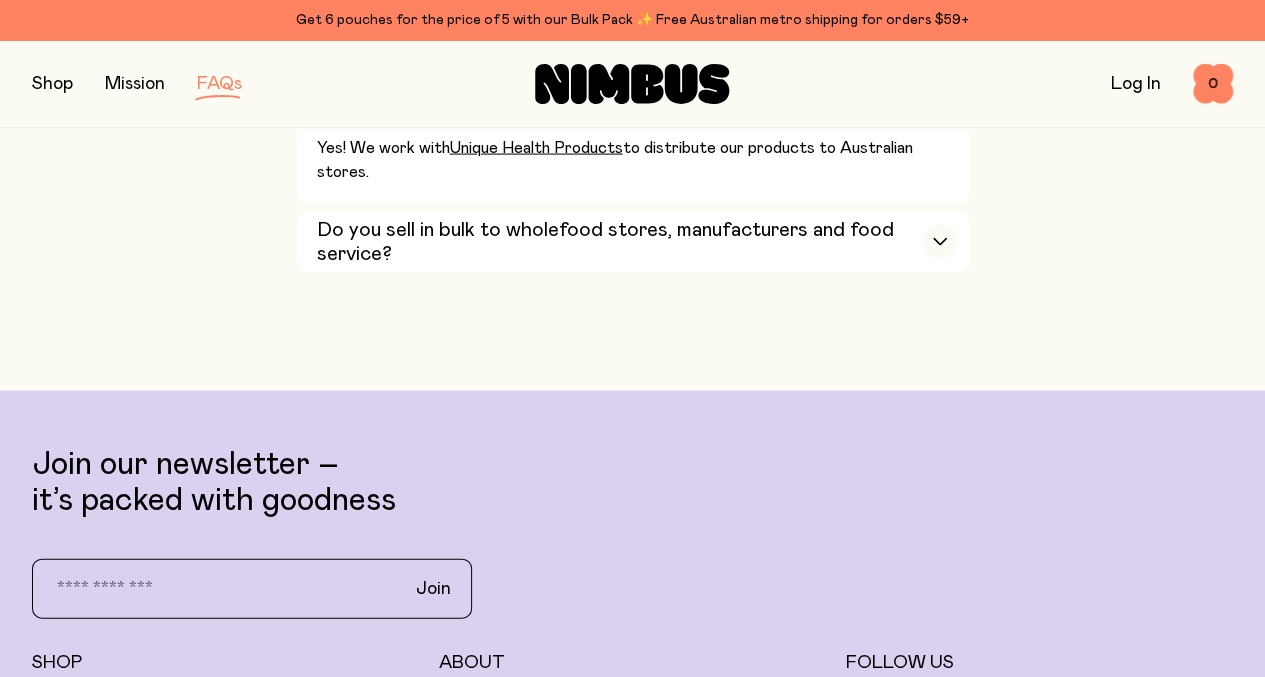 click on "Stockists" at bounding box center (70, 839) 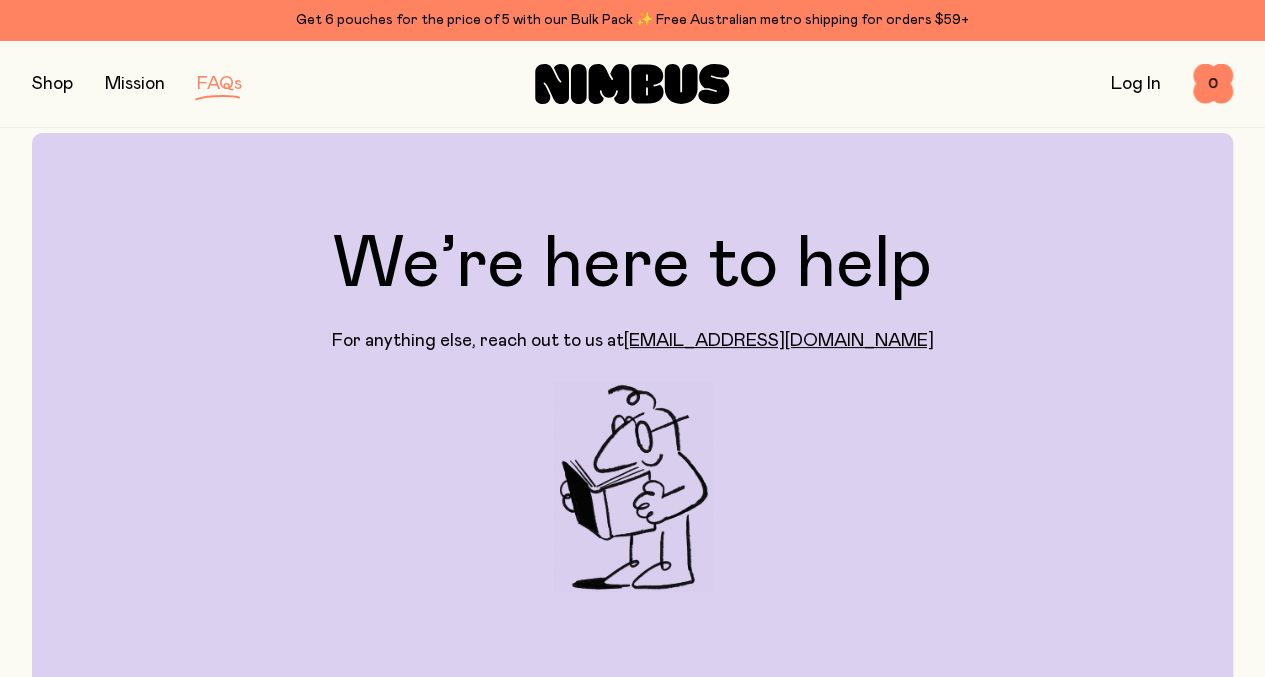 scroll, scrollTop: 0, scrollLeft: 0, axis: both 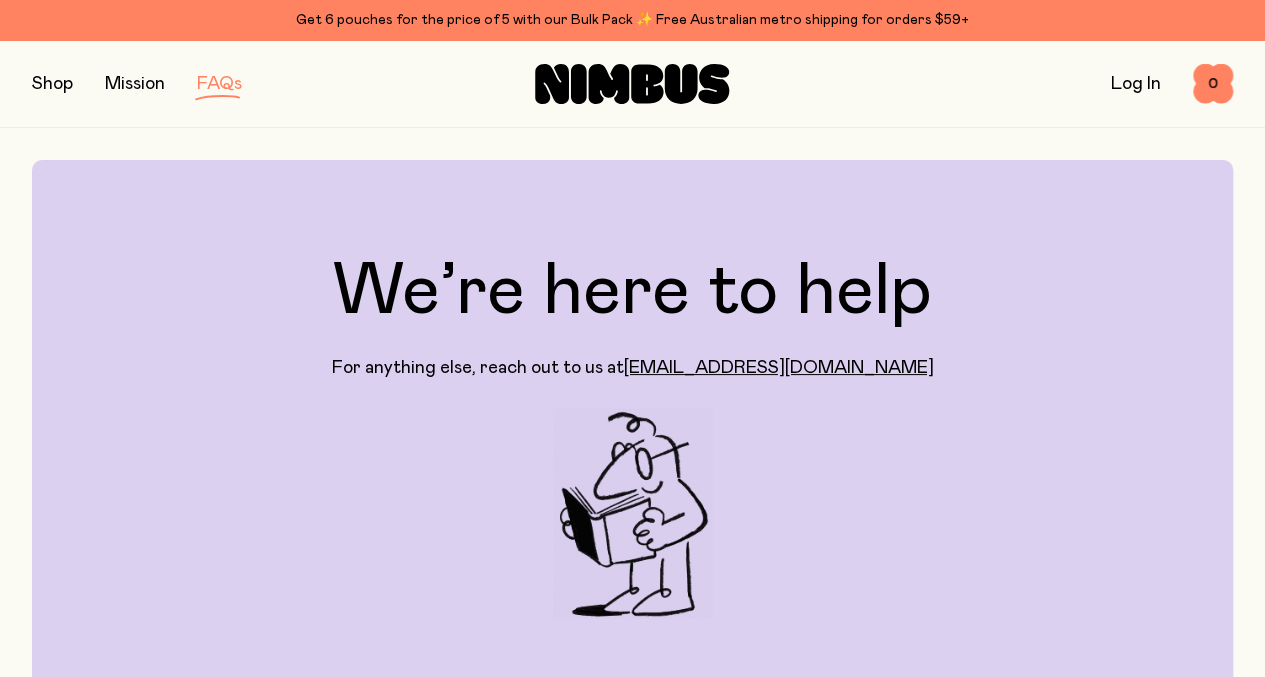 click at bounding box center (52, 84) 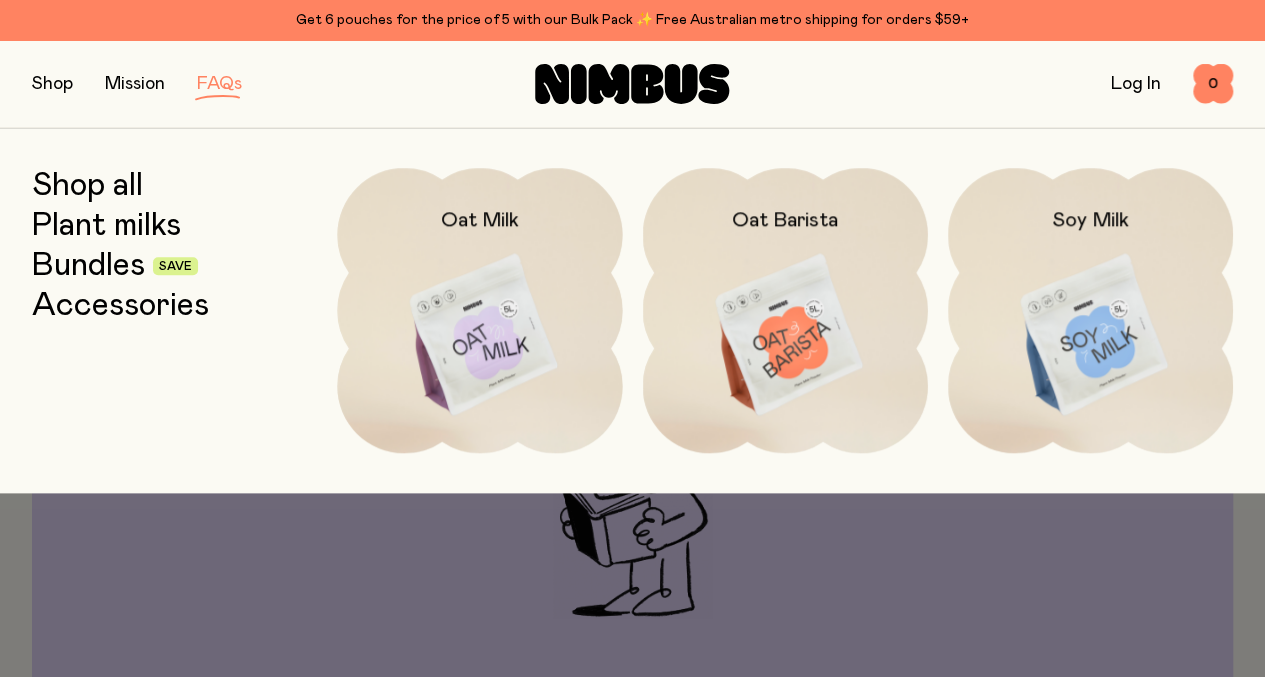 click at bounding box center (1090, 335) 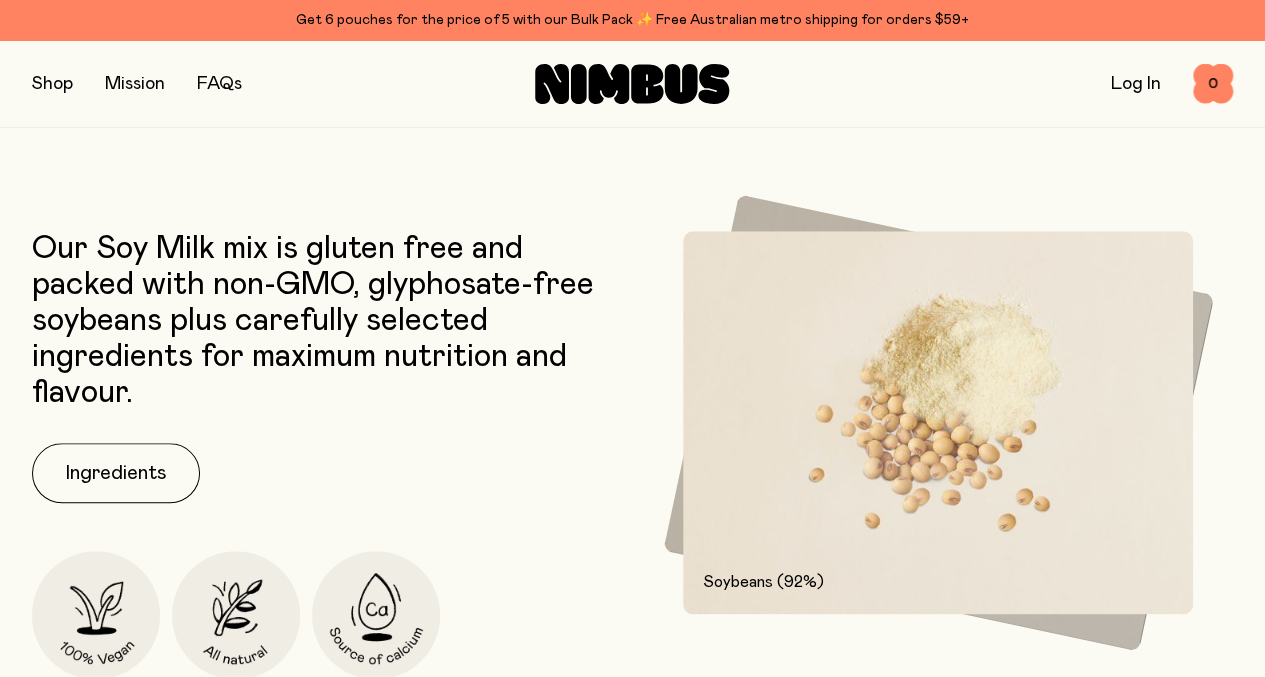 scroll, scrollTop: 849, scrollLeft: 0, axis: vertical 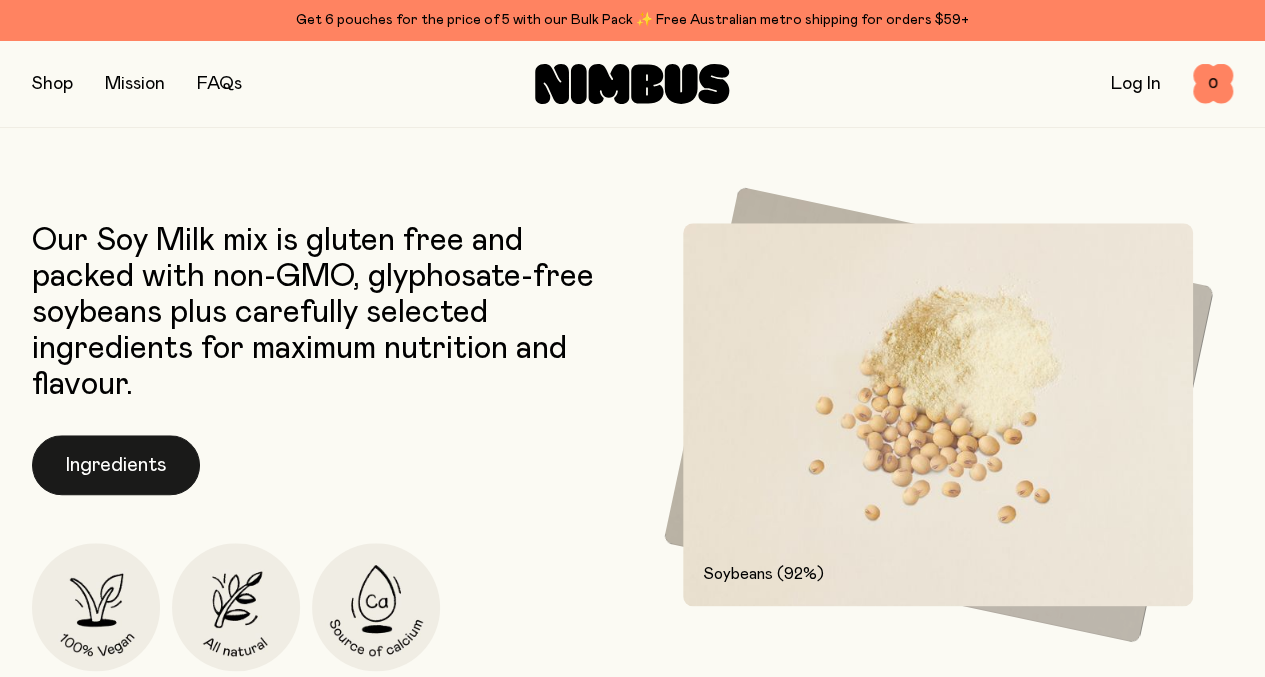 click on "Ingredients" at bounding box center [116, 465] 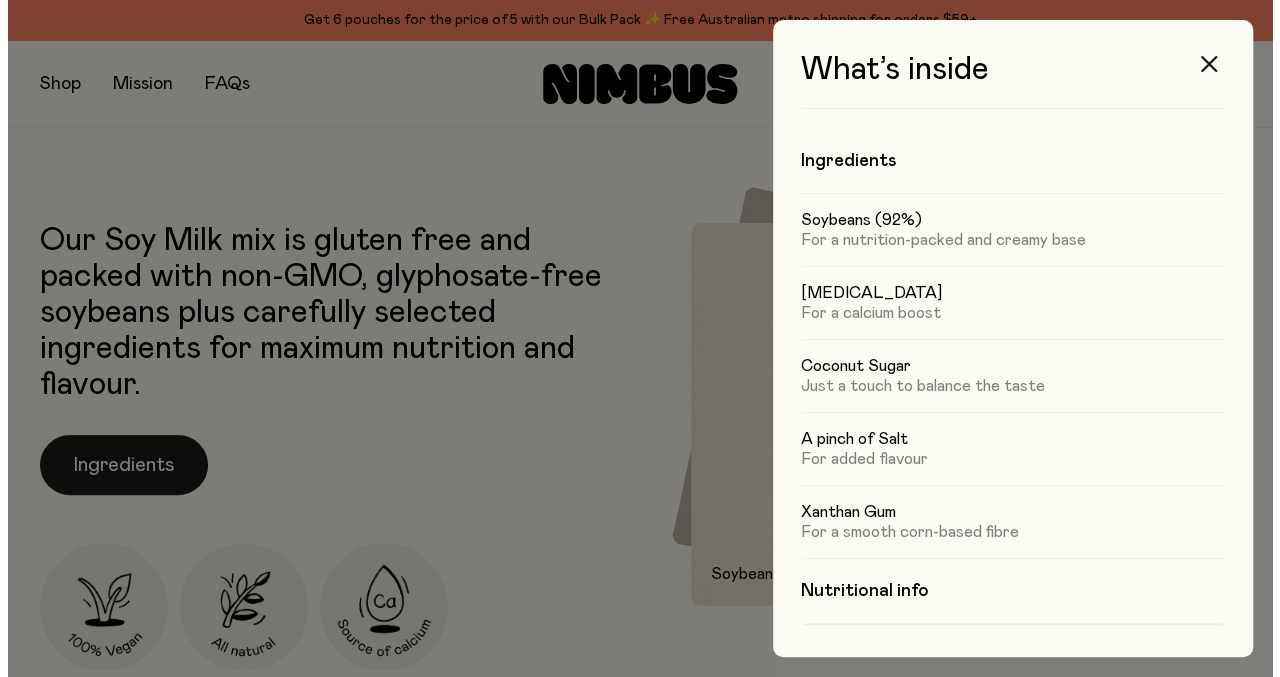 scroll, scrollTop: 0, scrollLeft: 0, axis: both 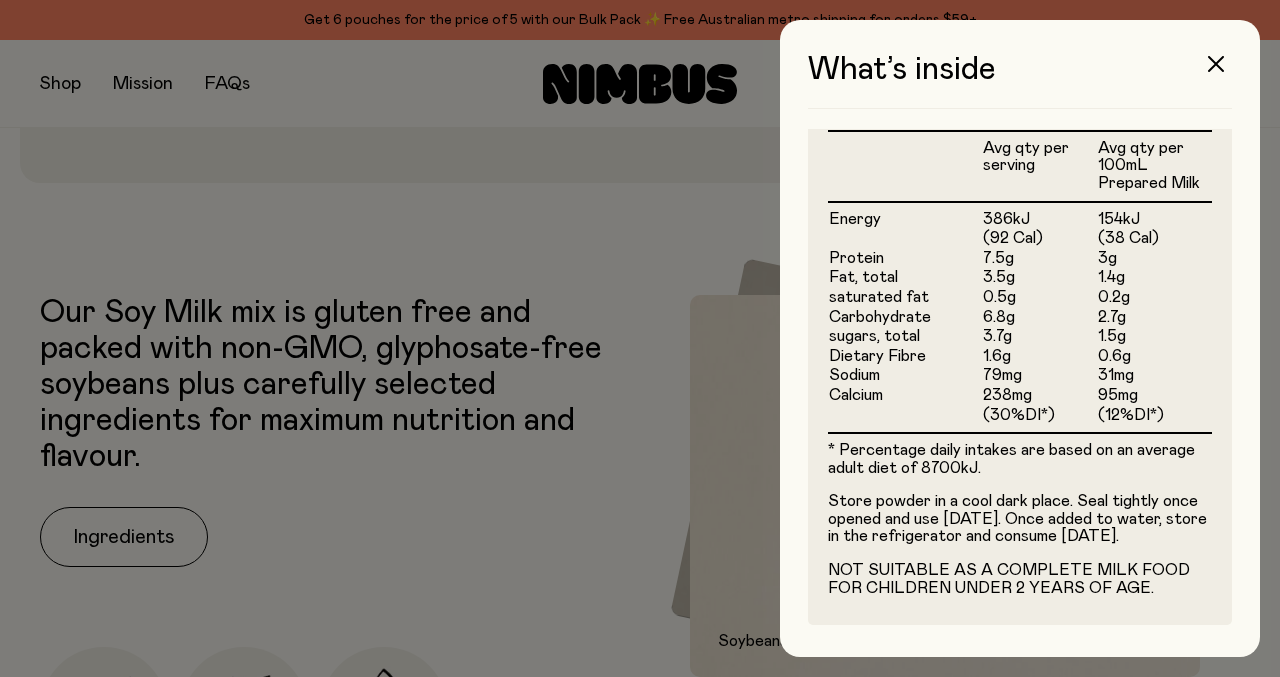 click at bounding box center (640, 338) 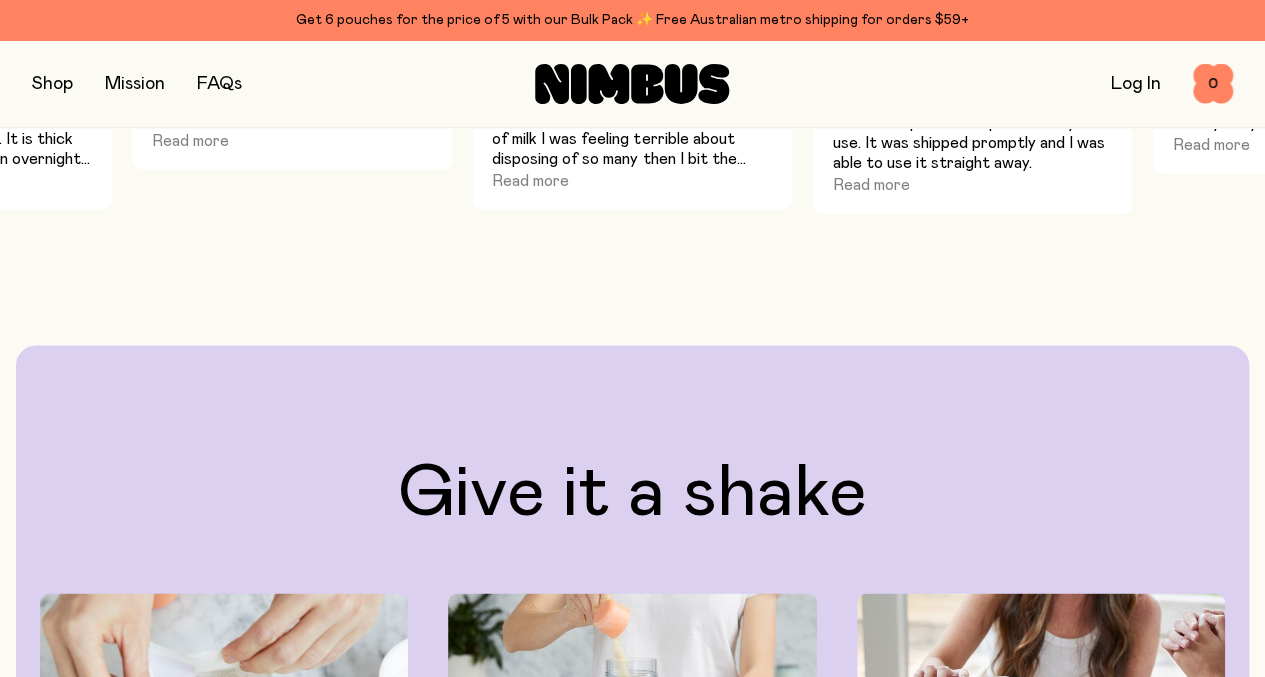 scroll, scrollTop: 1624, scrollLeft: 0, axis: vertical 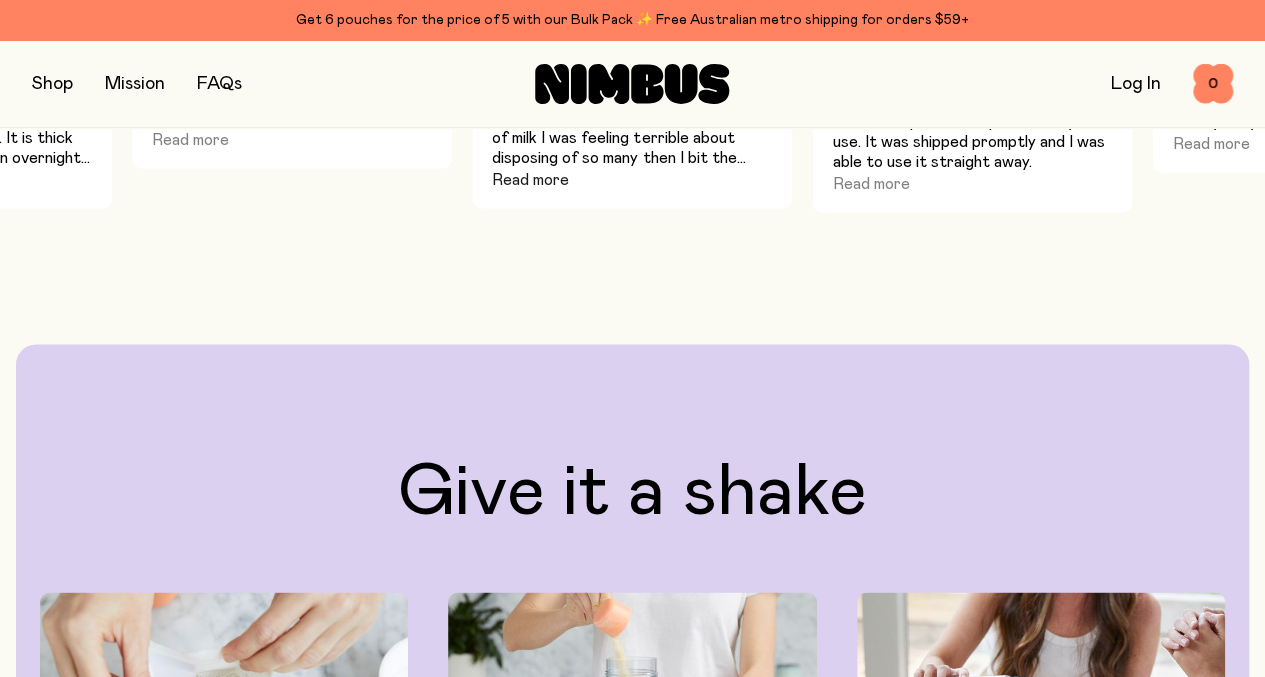 click on "Read more" at bounding box center (530, 180) 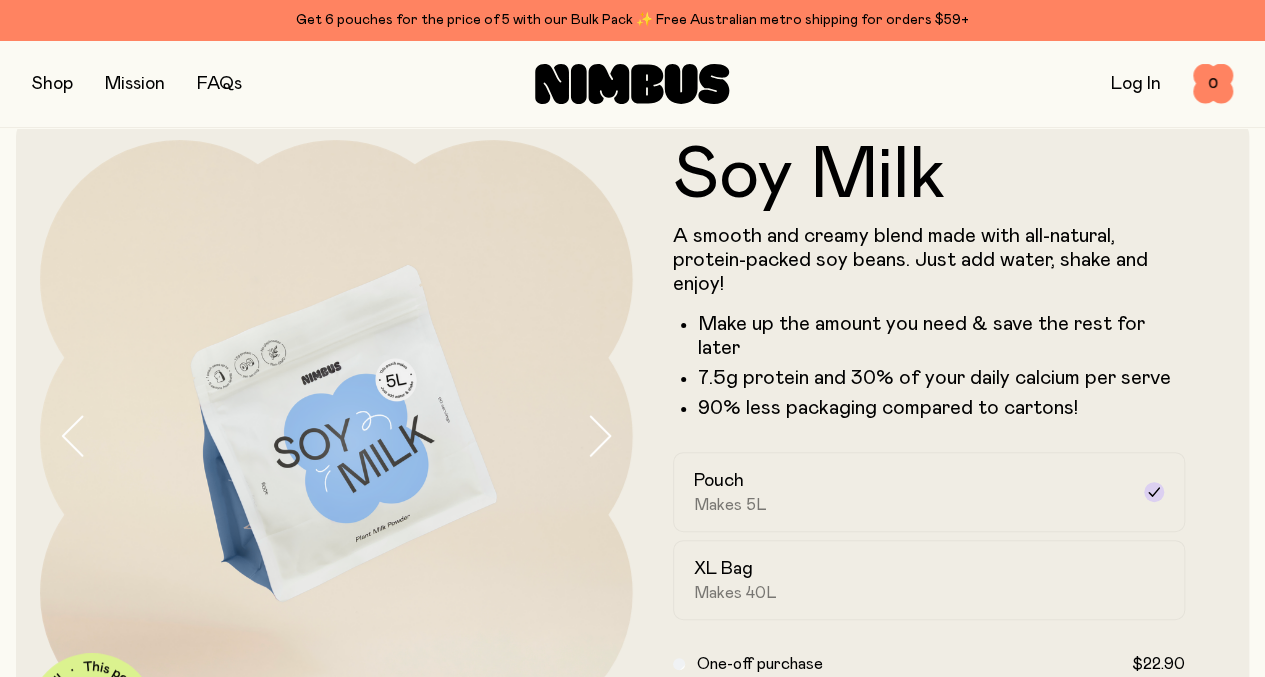 scroll, scrollTop: 0, scrollLeft: 0, axis: both 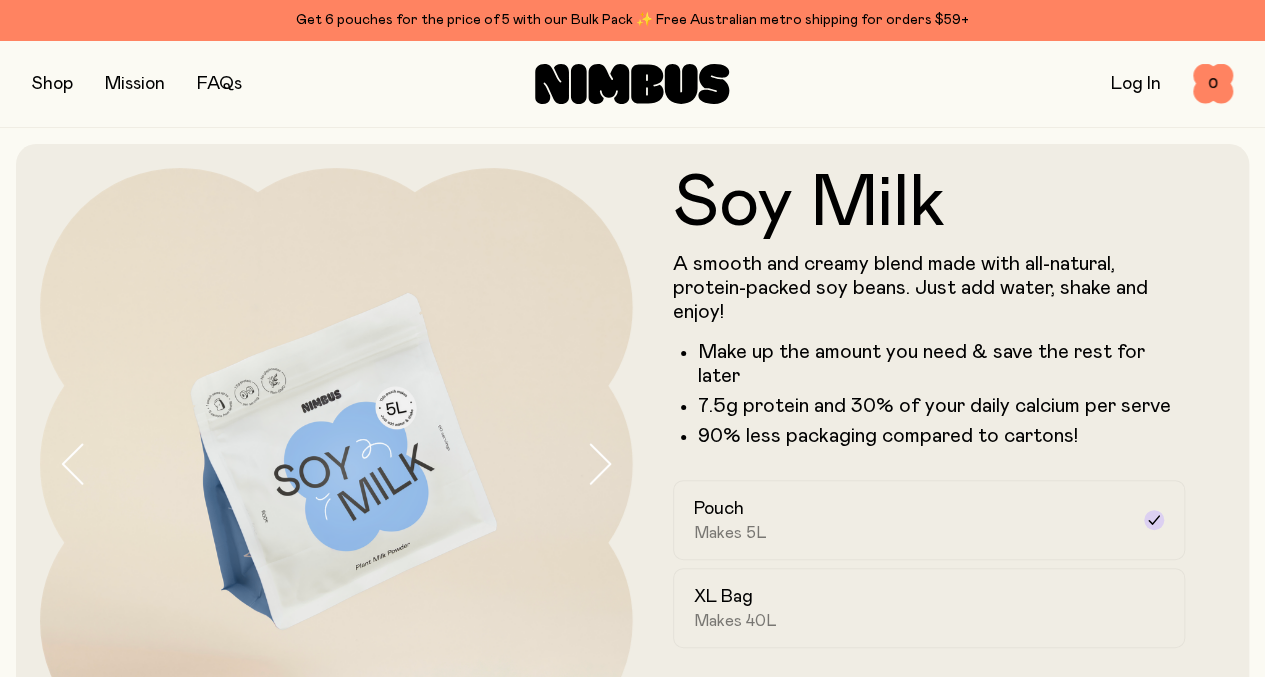 click at bounding box center (52, 84) 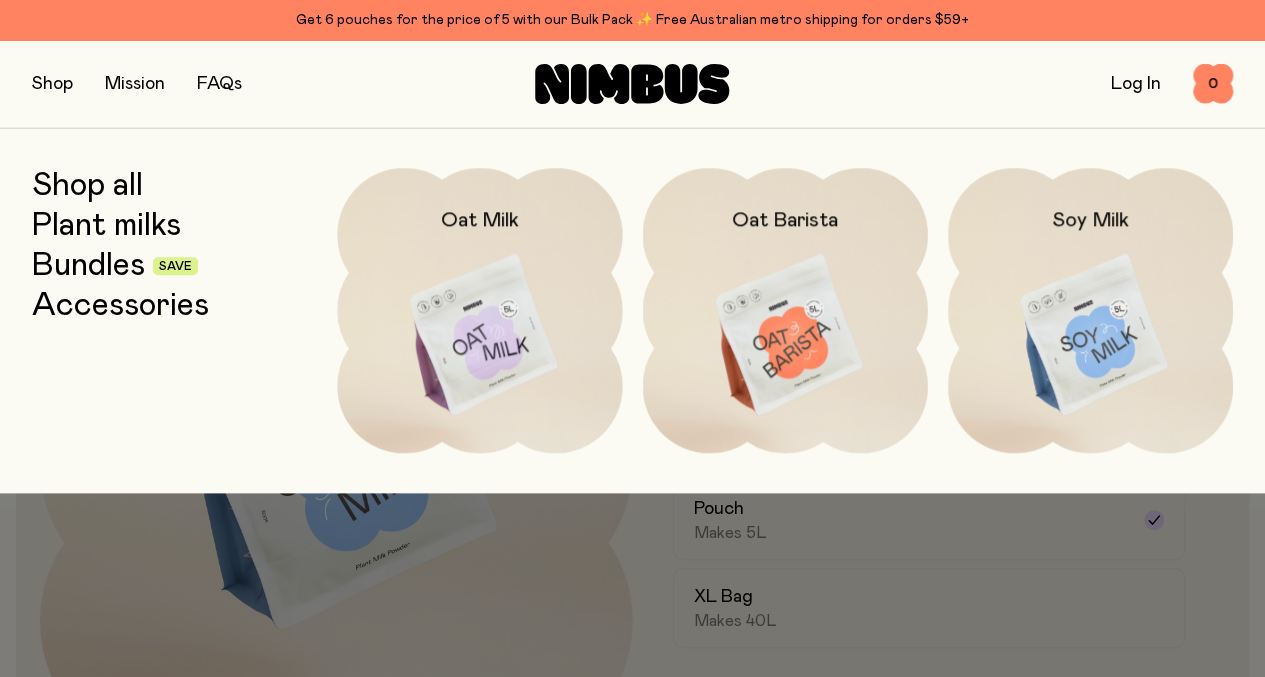 click on "Bundles" at bounding box center (88, 266) 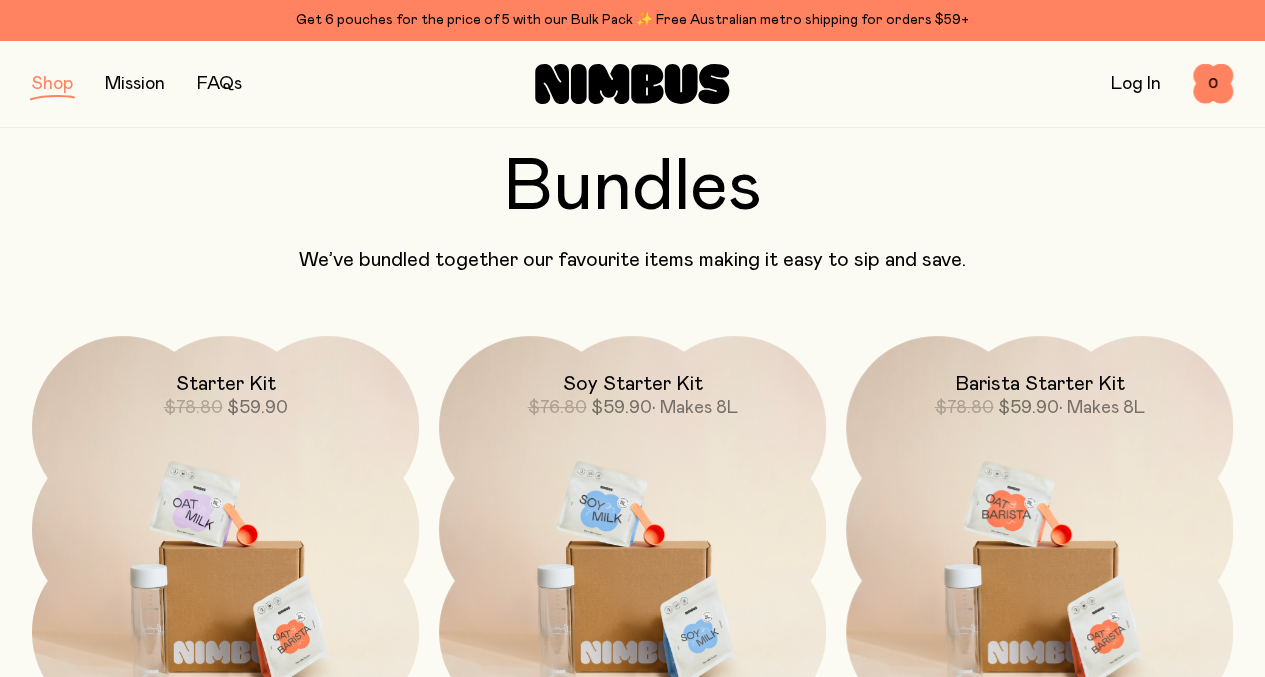 scroll, scrollTop: 0, scrollLeft: 0, axis: both 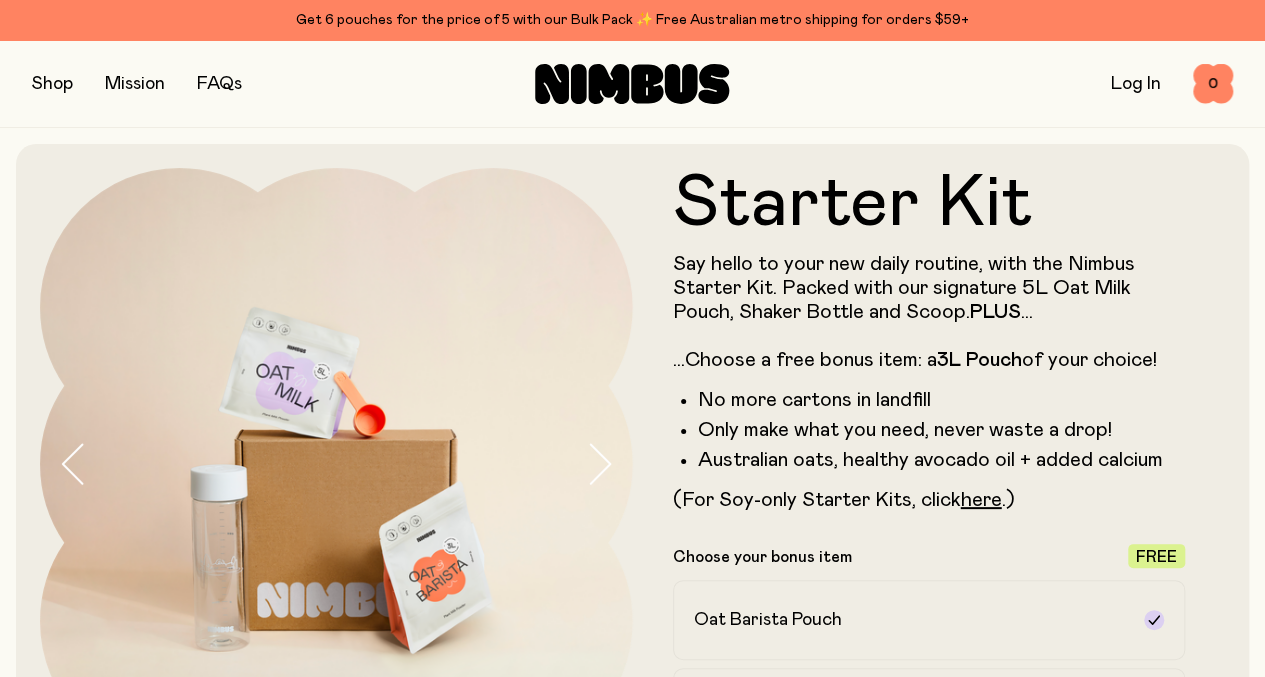 click at bounding box center (52, 84) 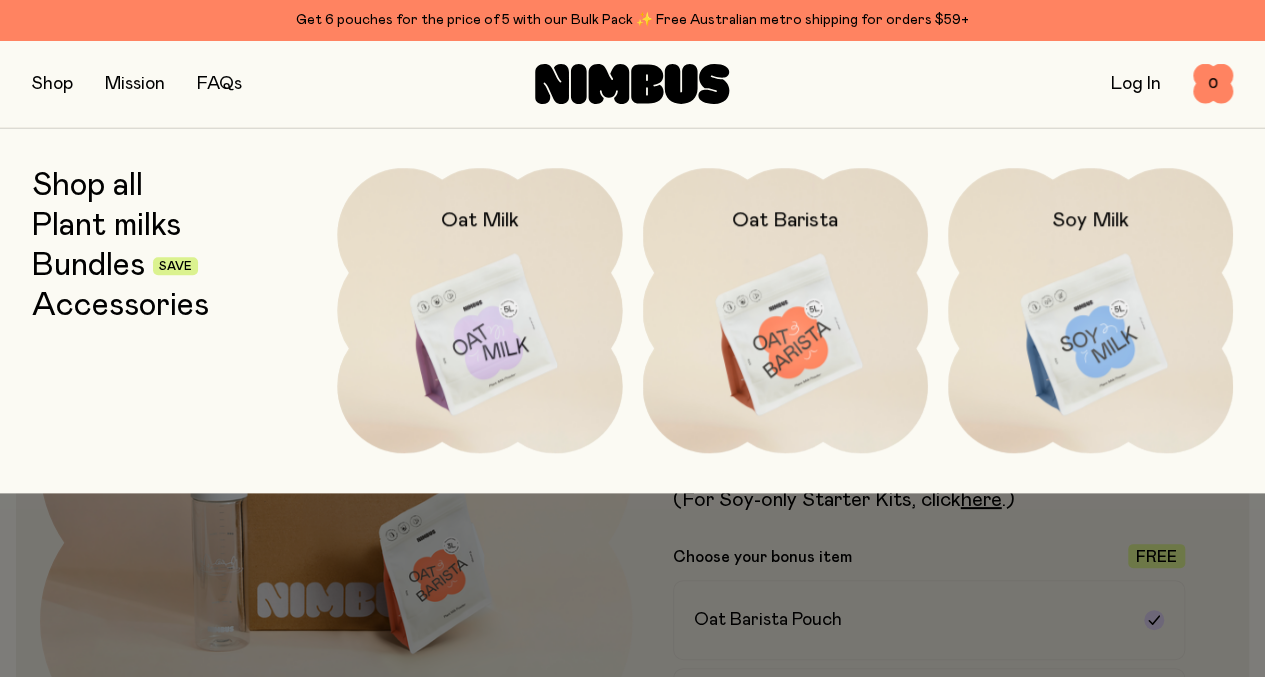 click on "Bundles" at bounding box center [88, 266] 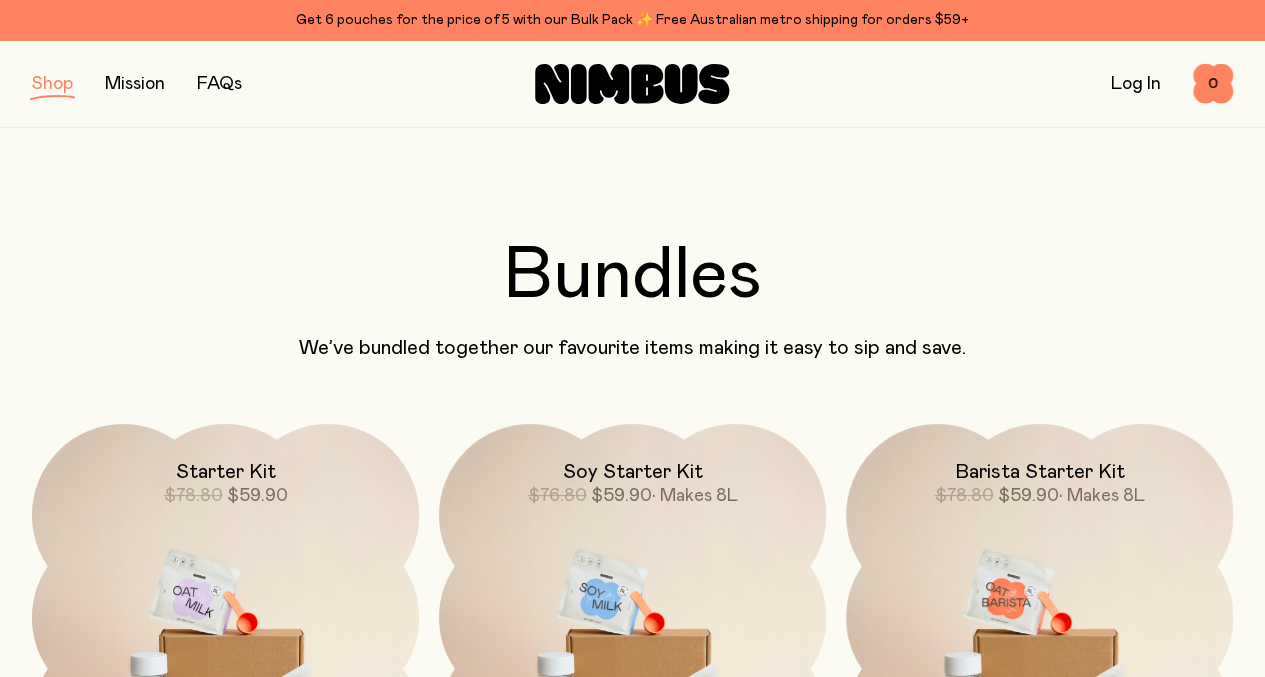 click at bounding box center (52, 84) 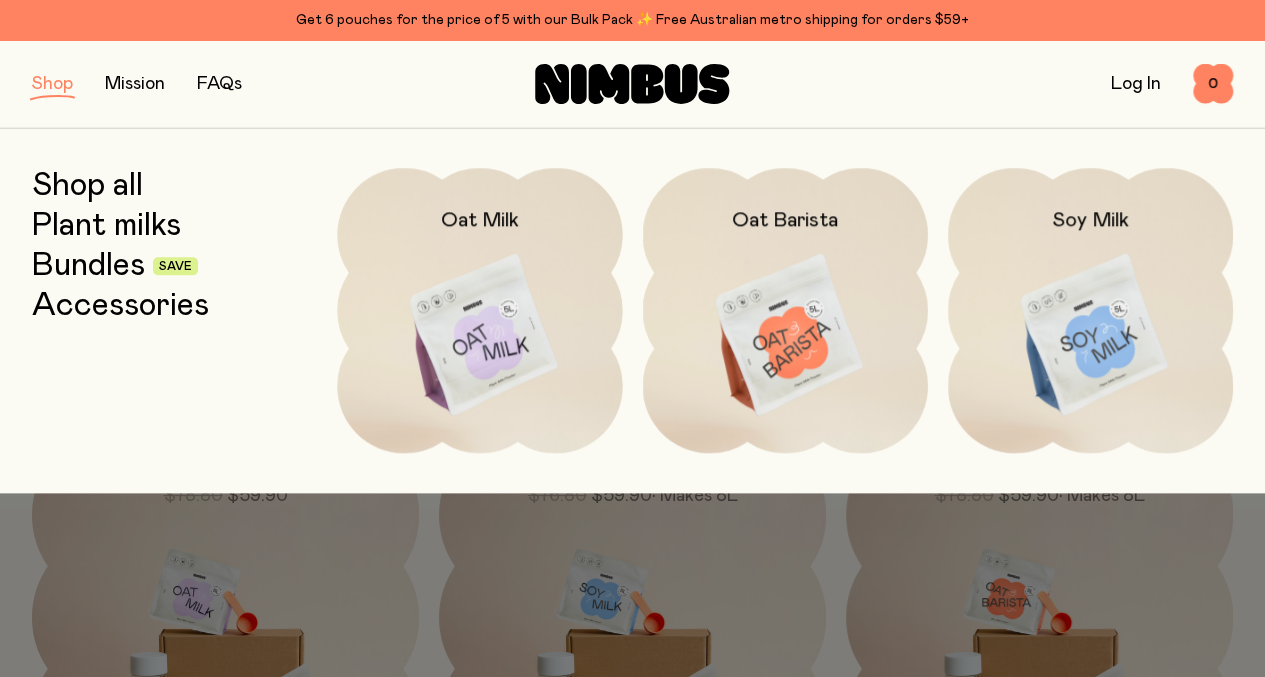 click on "Accessories" at bounding box center (120, 306) 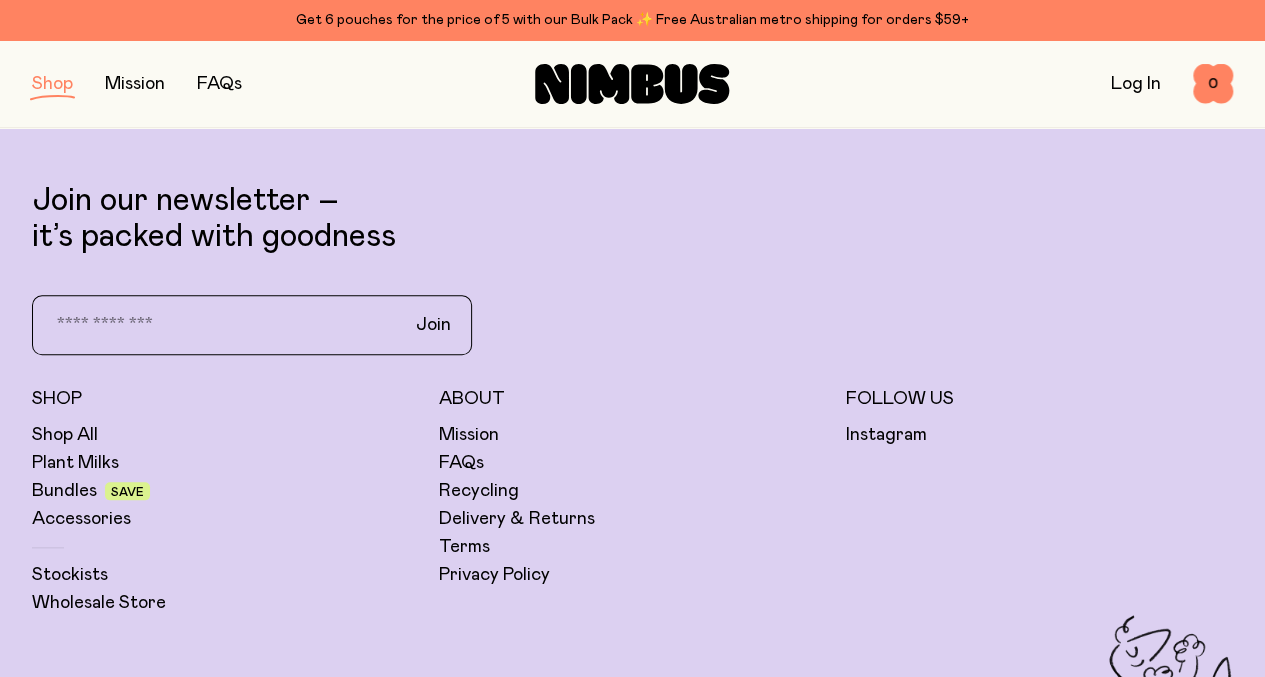 scroll, scrollTop: 0, scrollLeft: 0, axis: both 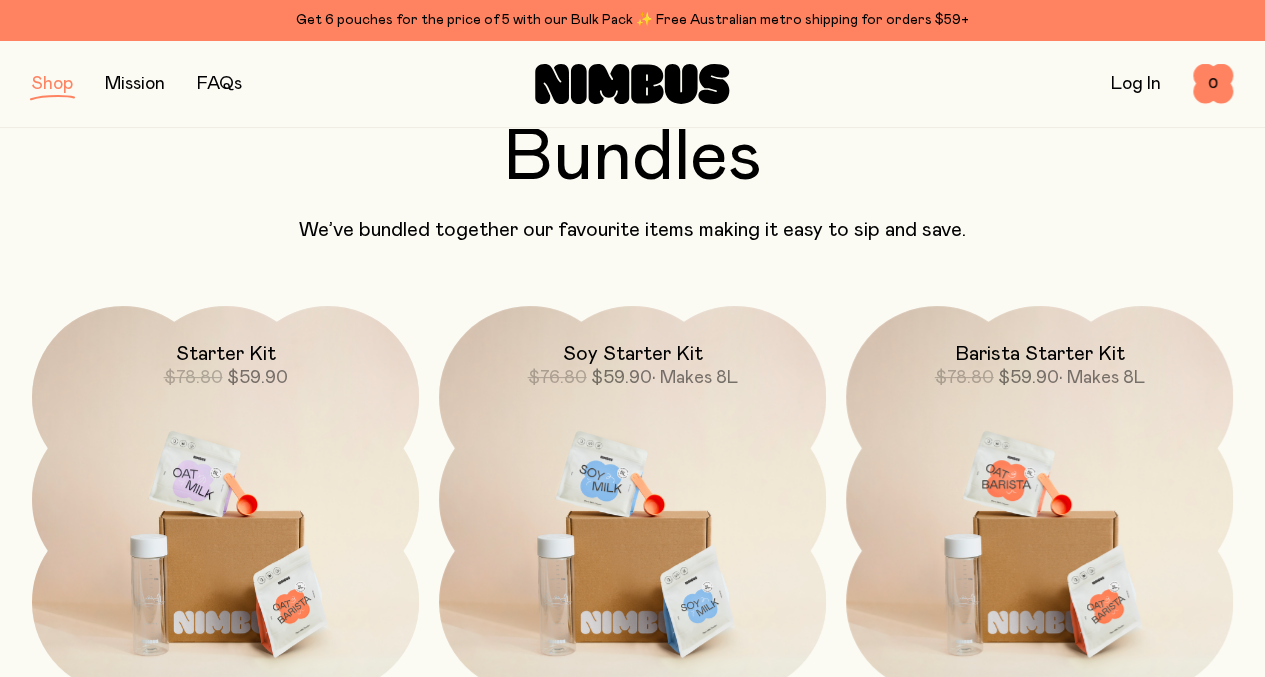 click on "Soy Starter Kit $76.80   $59.90  • Makes 8L" at bounding box center (632, 348) 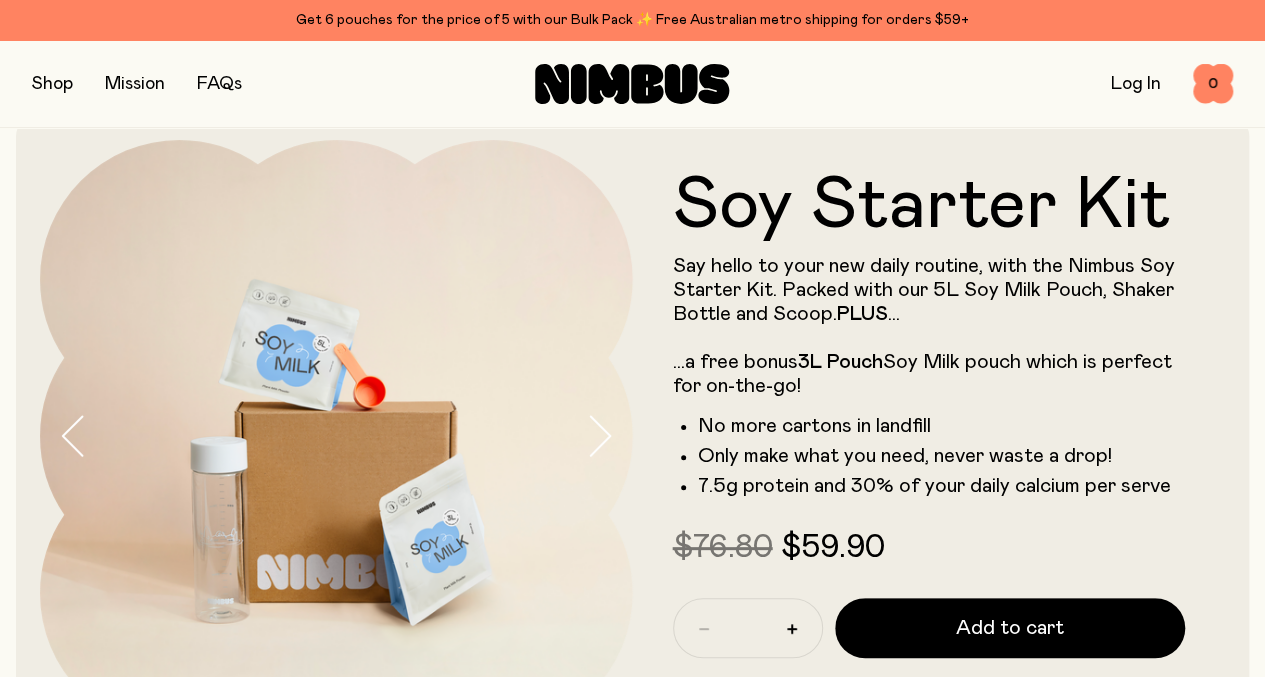 scroll, scrollTop: 92, scrollLeft: 0, axis: vertical 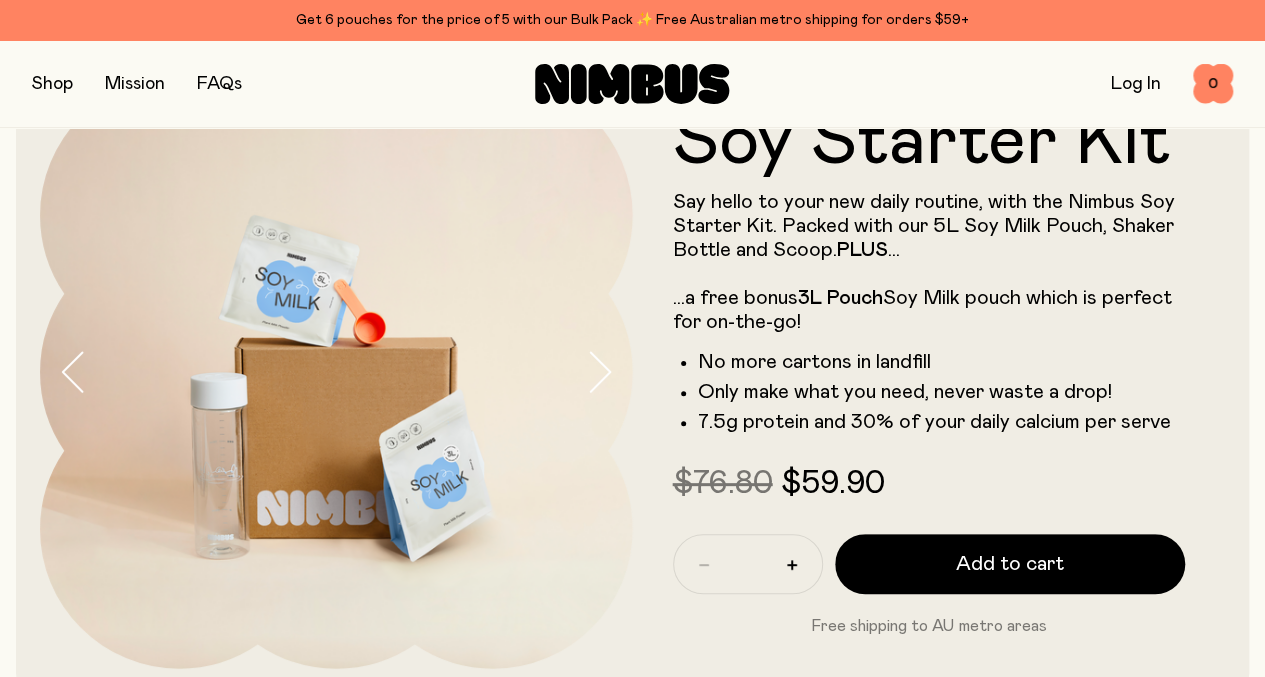 click at bounding box center [52, 84] 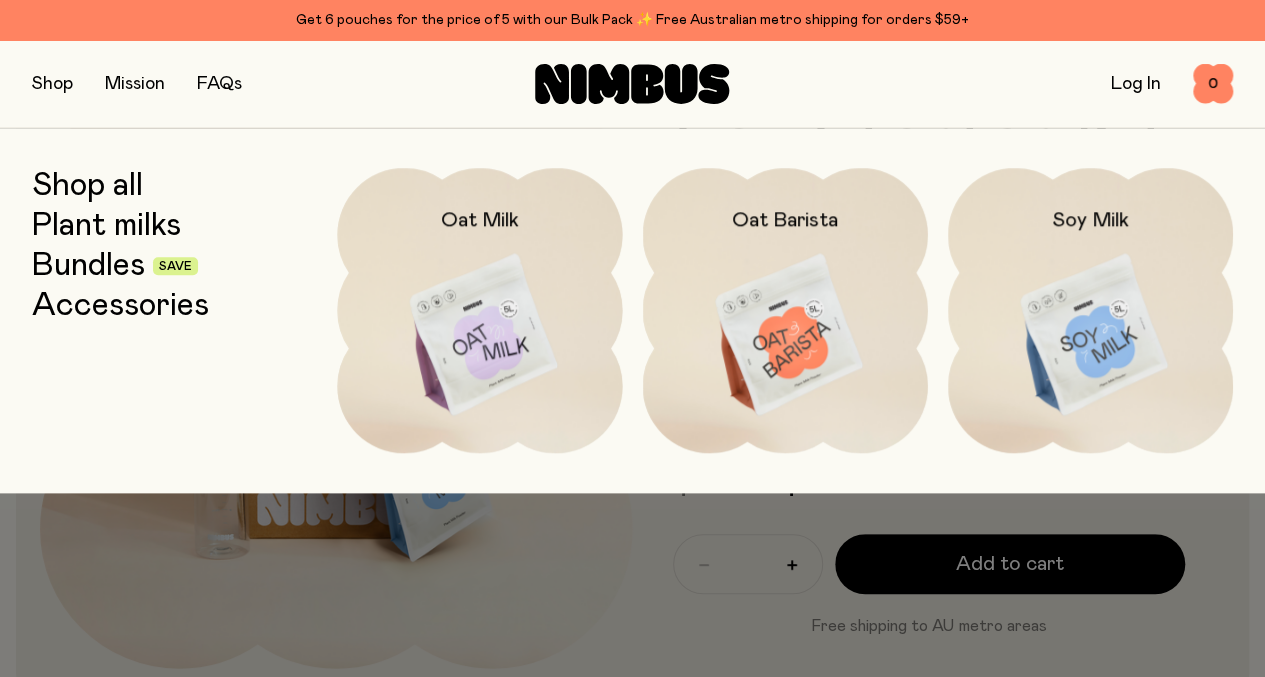 click at bounding box center (1090, 335) 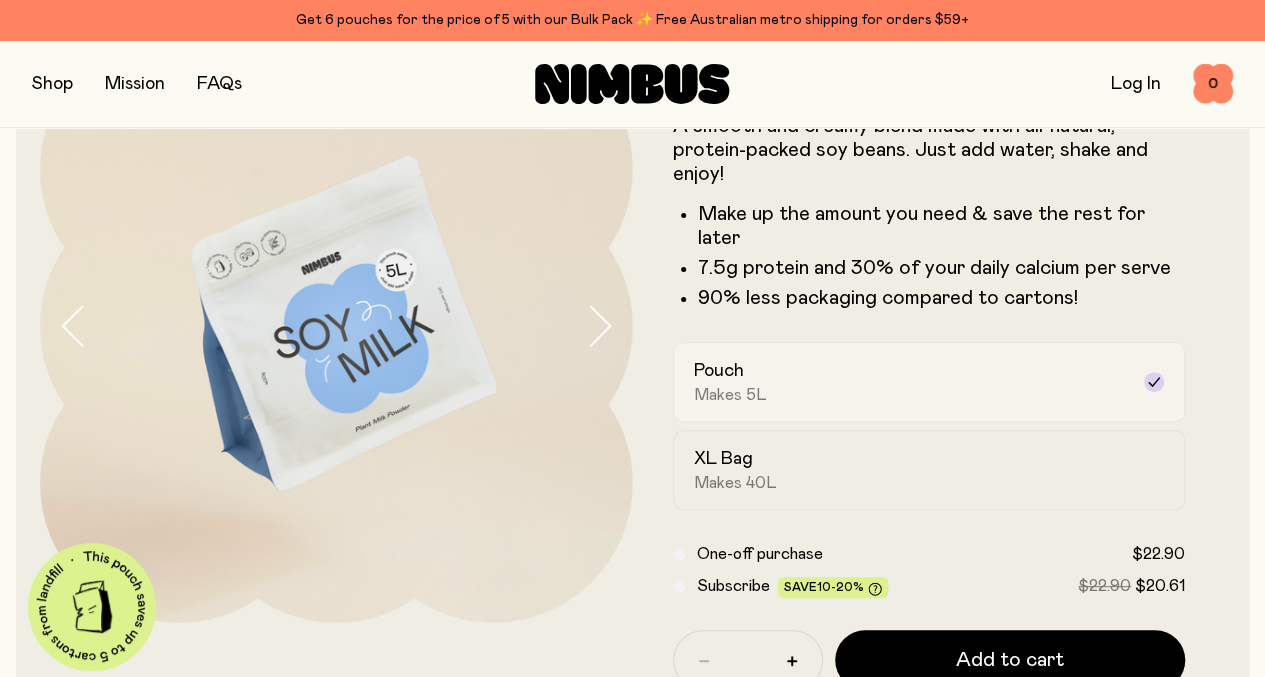 scroll, scrollTop: 144, scrollLeft: 0, axis: vertical 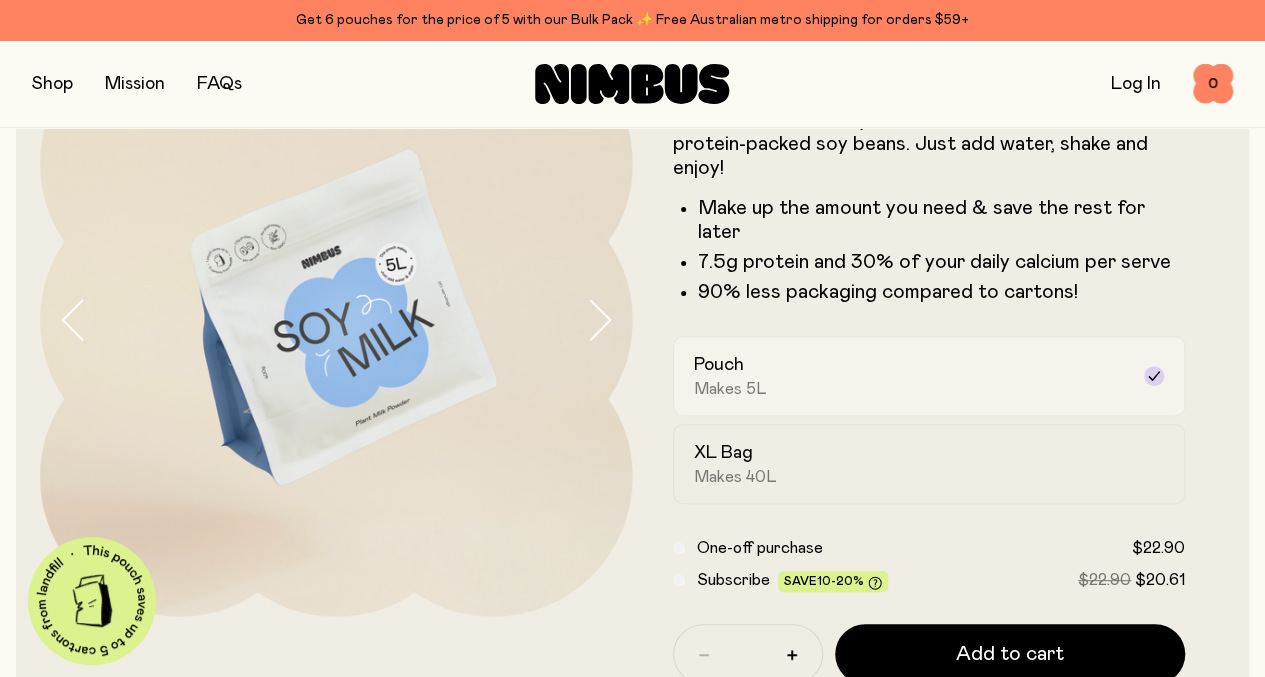 click on "Pouch Makes 5L" at bounding box center [929, 376] 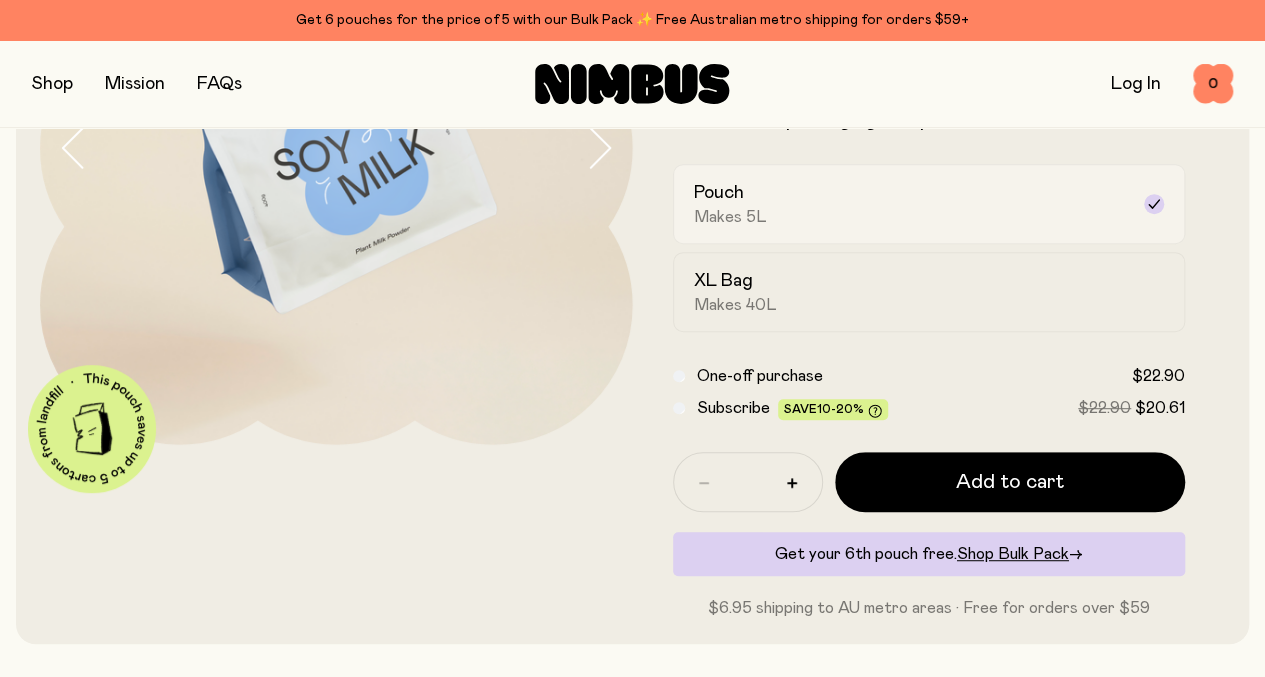 scroll, scrollTop: 317, scrollLeft: 0, axis: vertical 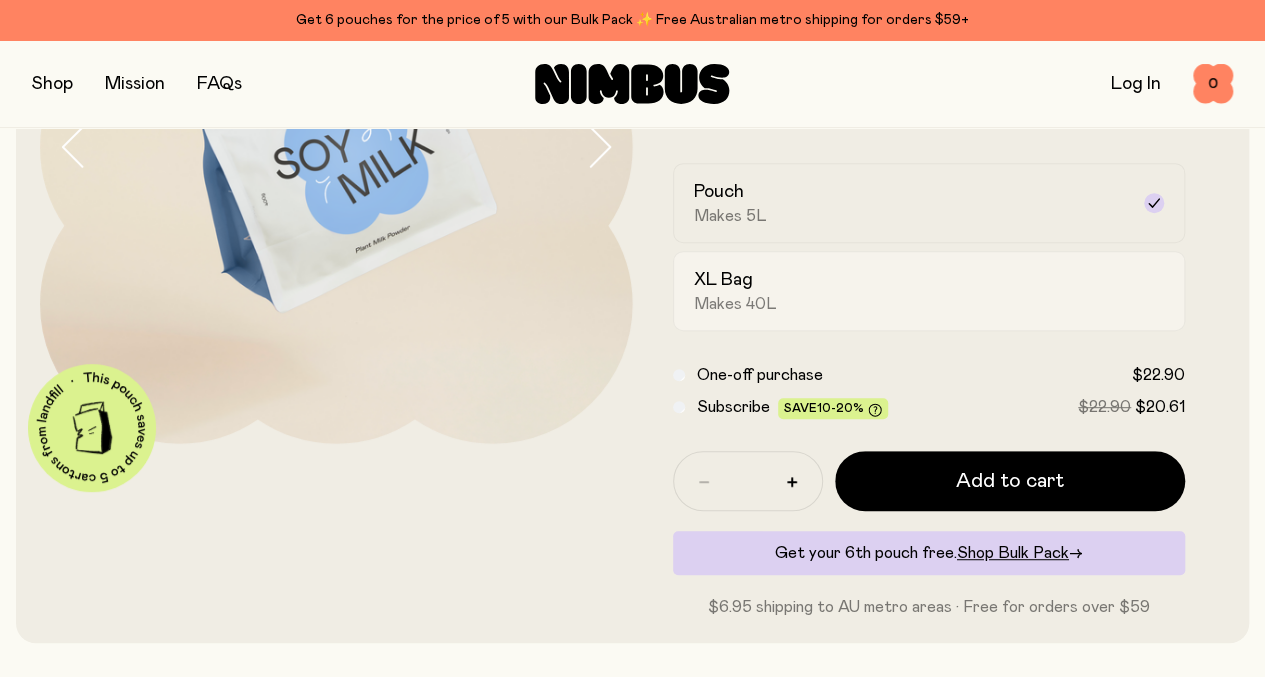 click on "XL Bag" at bounding box center [723, 280] 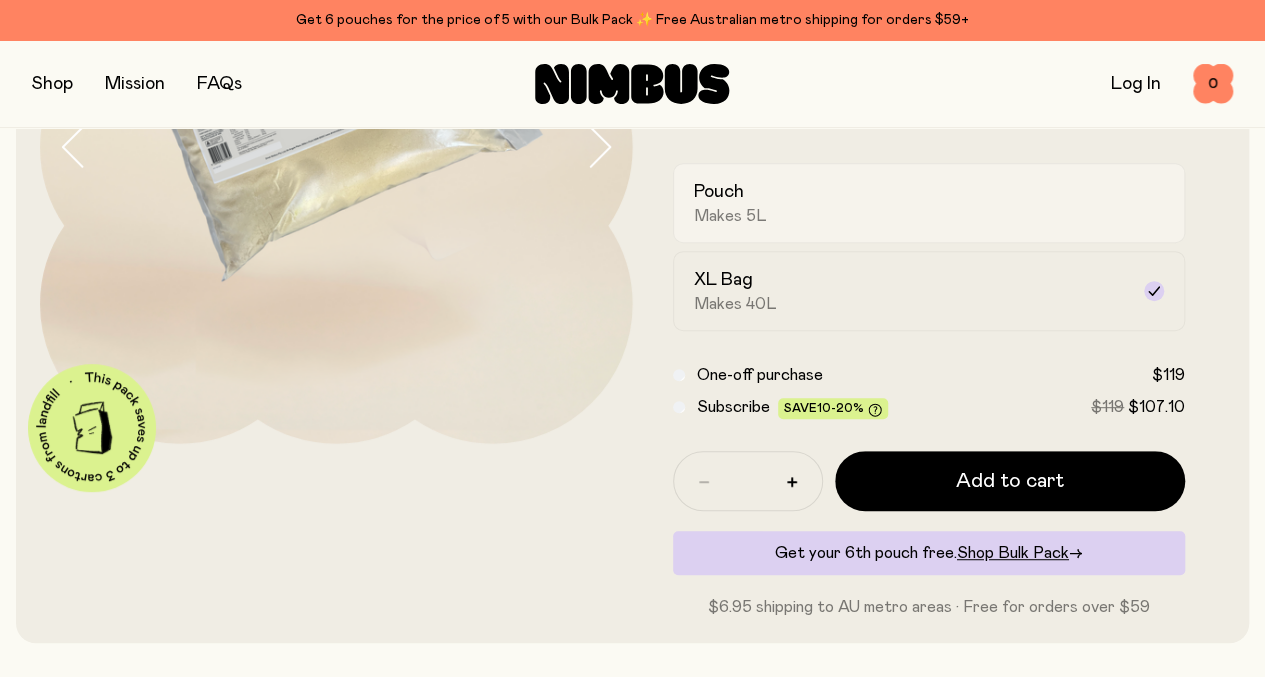 click on "Pouch" at bounding box center (719, 192) 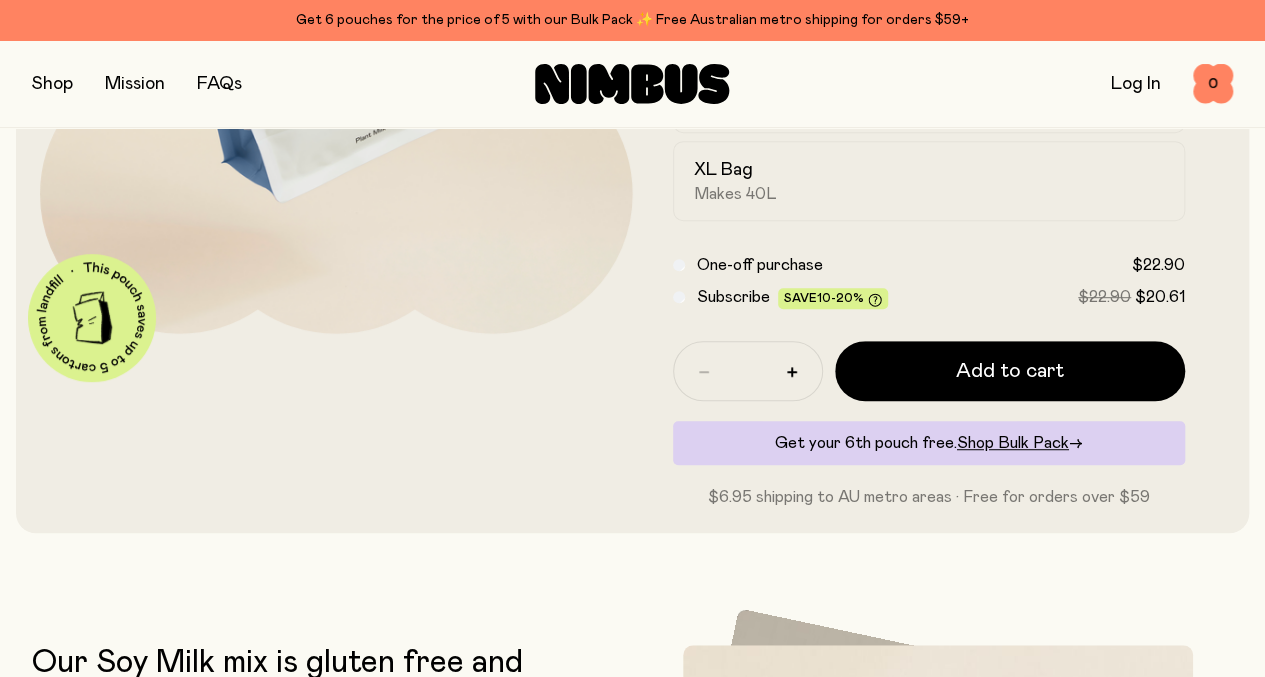 scroll, scrollTop: 428, scrollLeft: 0, axis: vertical 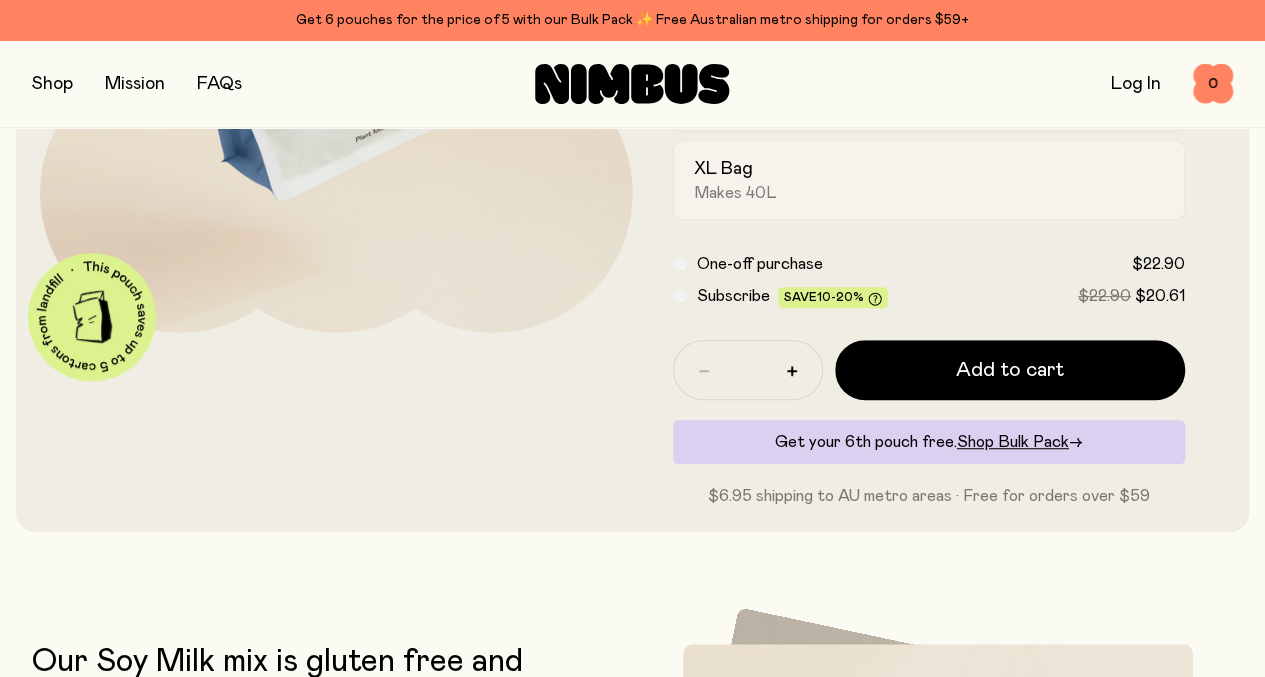 click on "XL Bag Makes 40L" at bounding box center [929, 180] 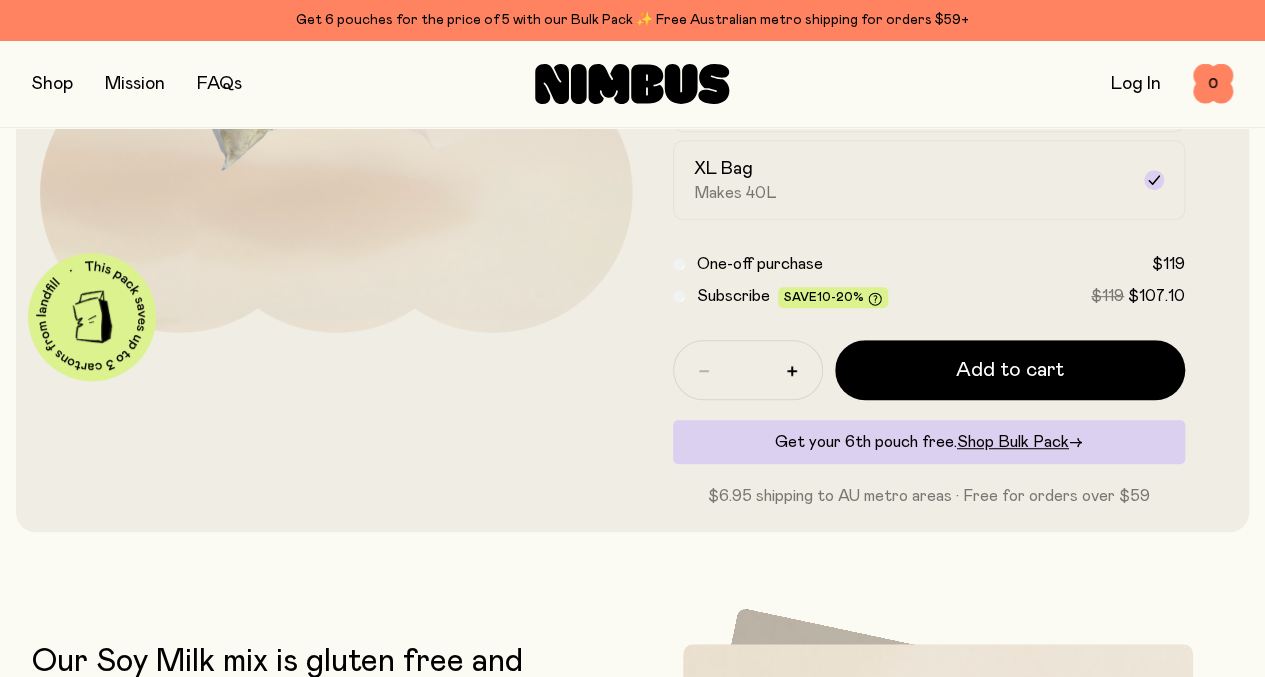 click on "Shop Mission FAQs" at bounding box center (232, 84) 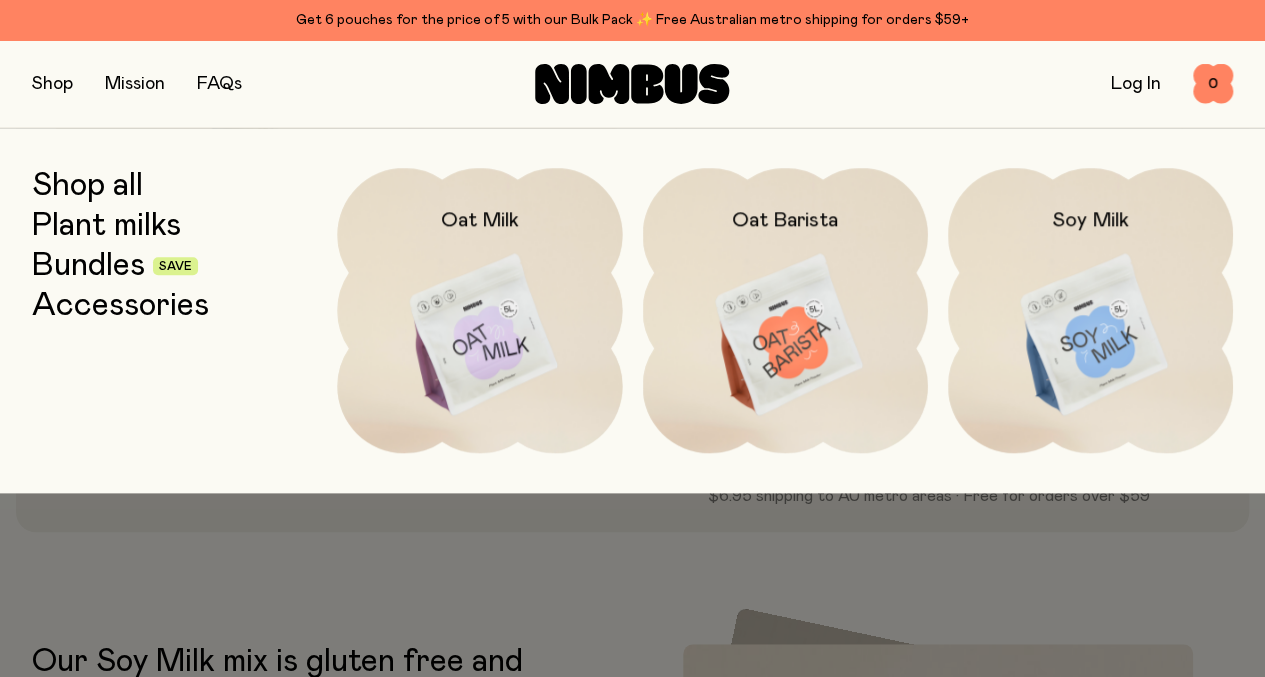 click at bounding box center [1090, 335] 